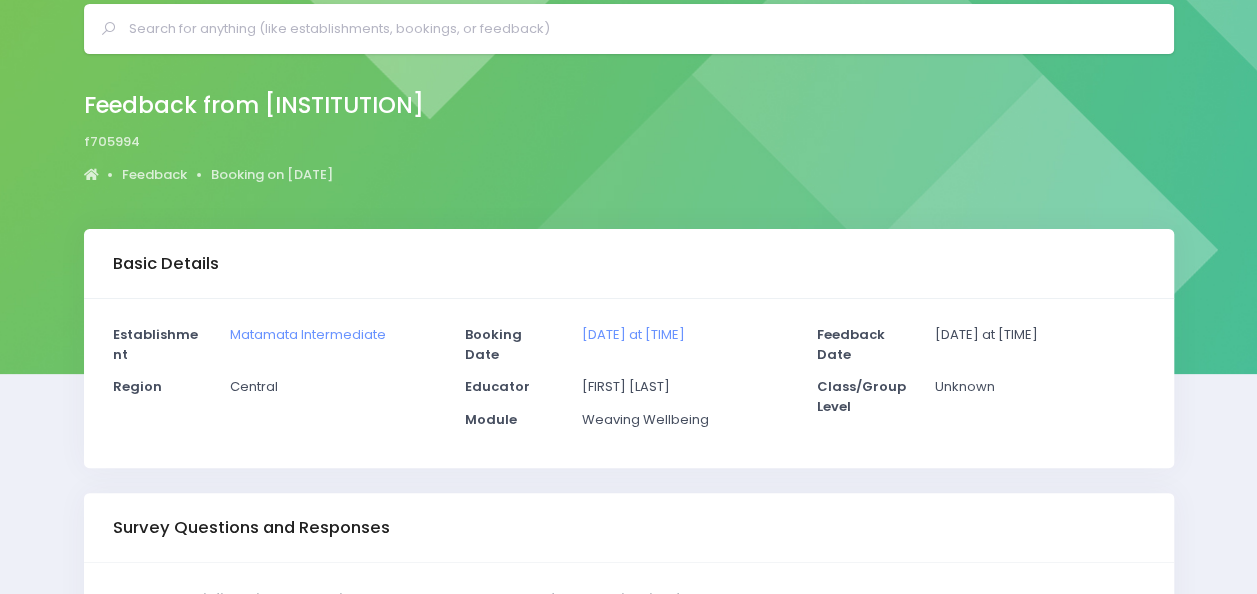 scroll, scrollTop: 0, scrollLeft: 0, axis: both 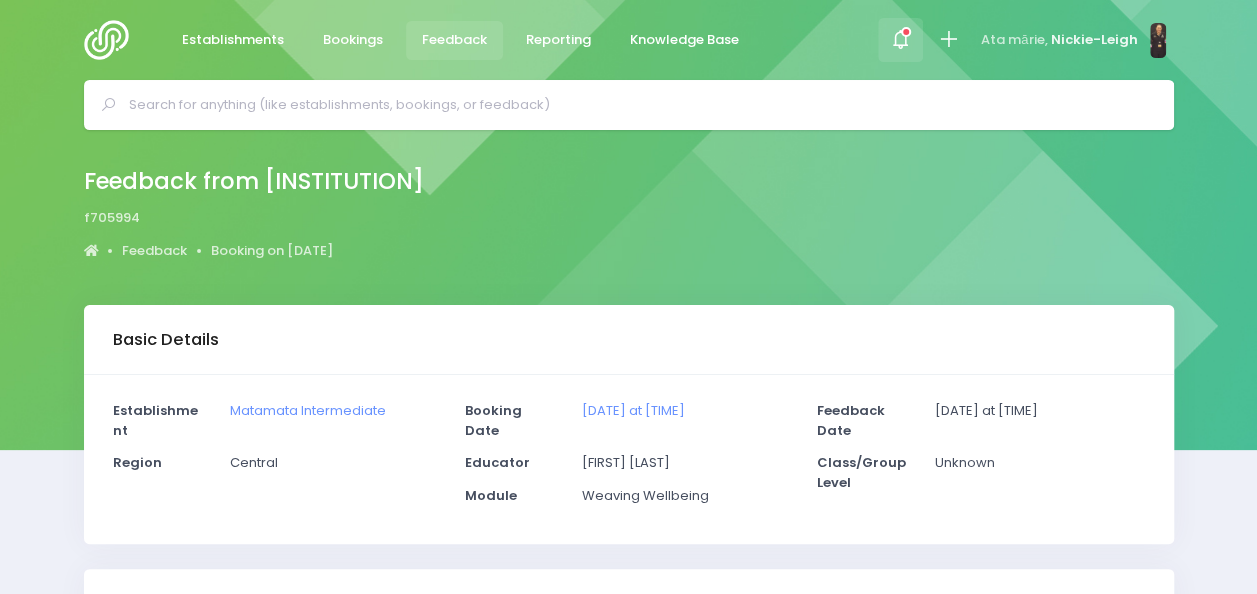 click at bounding box center (900, 39) 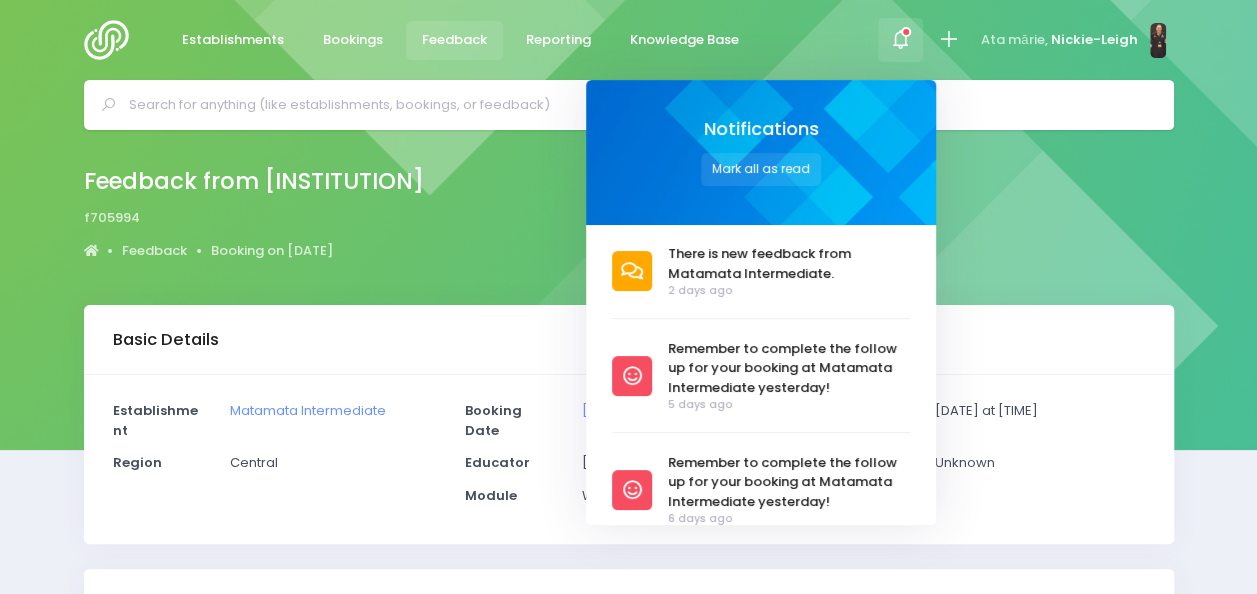 click at bounding box center (900, 39) 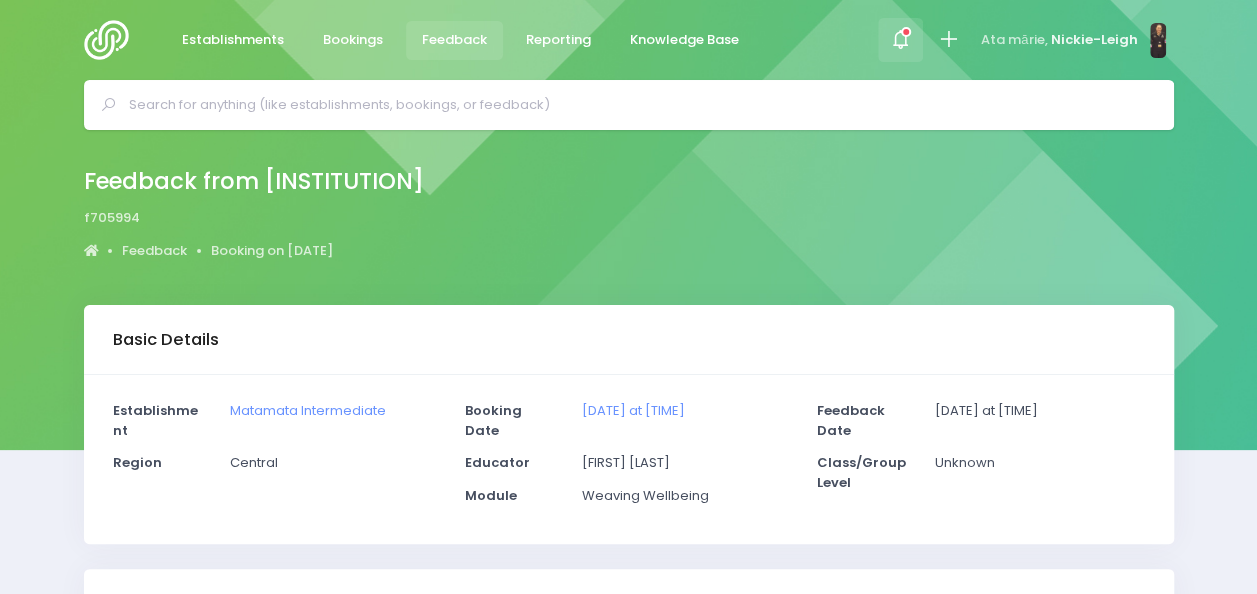 click at bounding box center [900, 39] 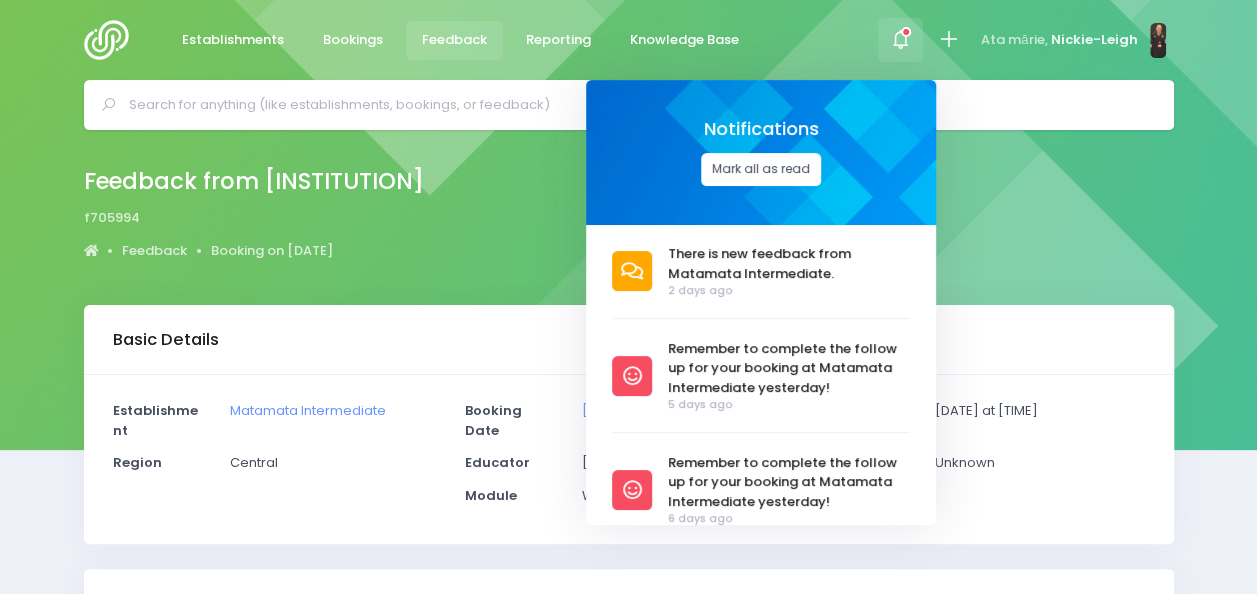 click on "Mark all as read" at bounding box center [761, 169] 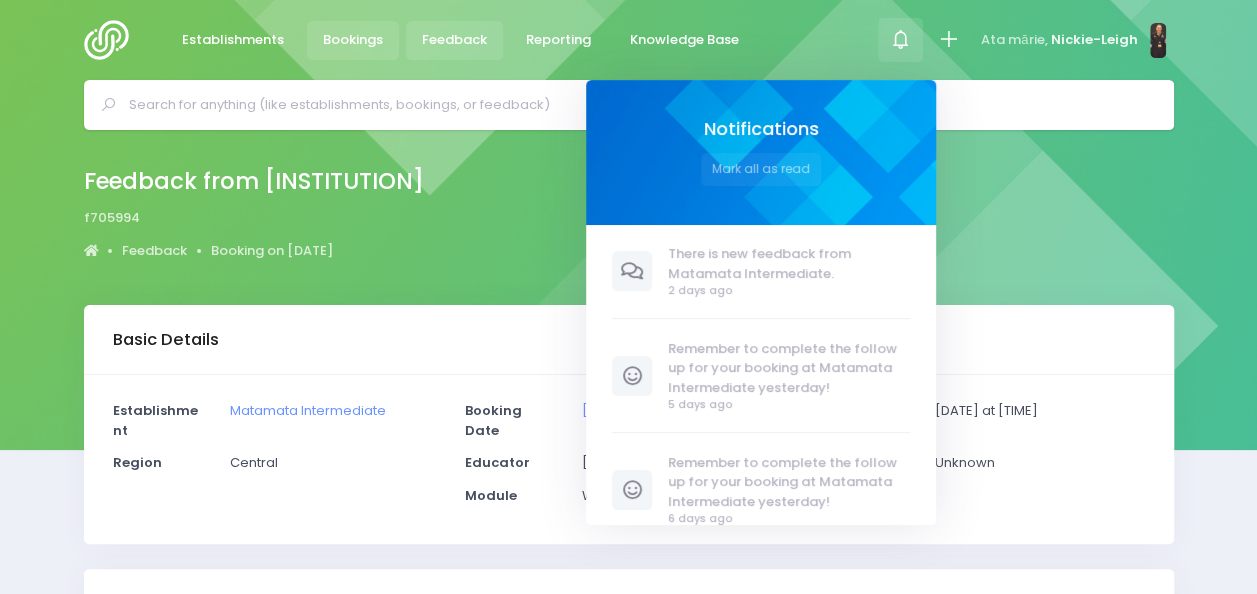 click on "Bookings" at bounding box center [353, 40] 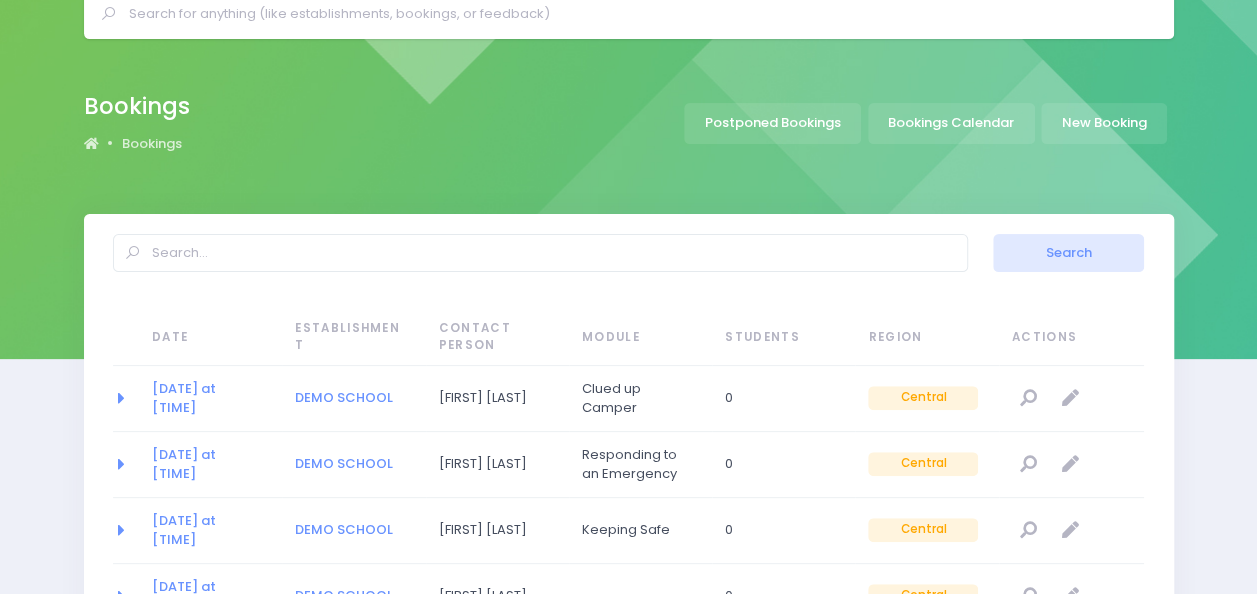scroll, scrollTop: 31, scrollLeft: 0, axis: vertical 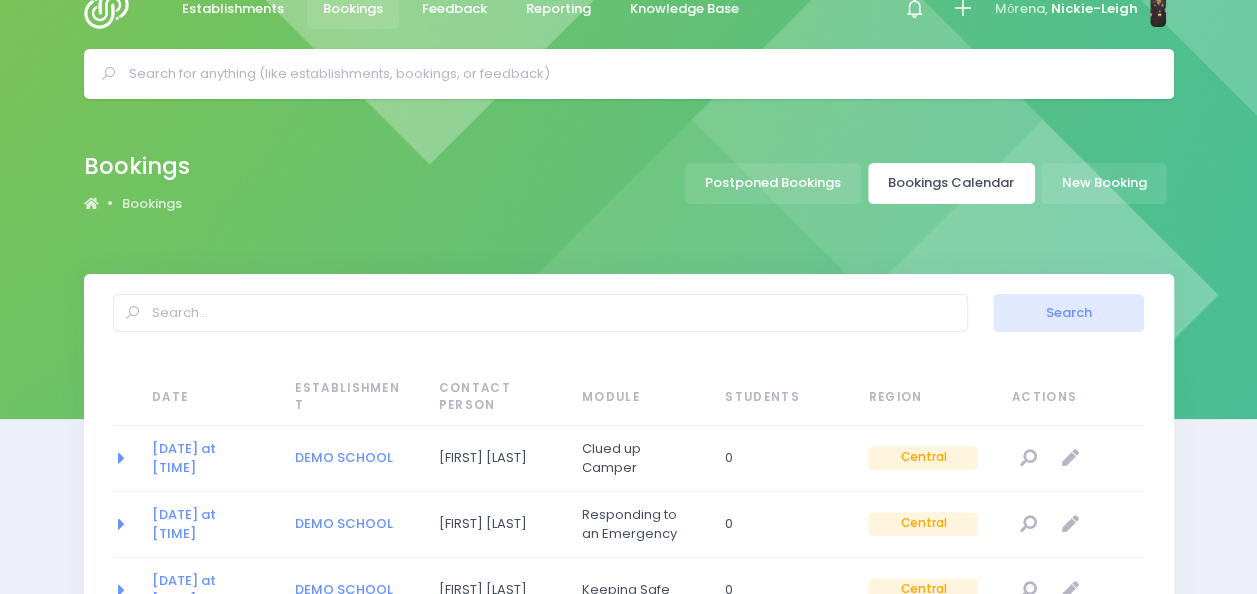 click on "Bookings Calendar" at bounding box center [951, 183] 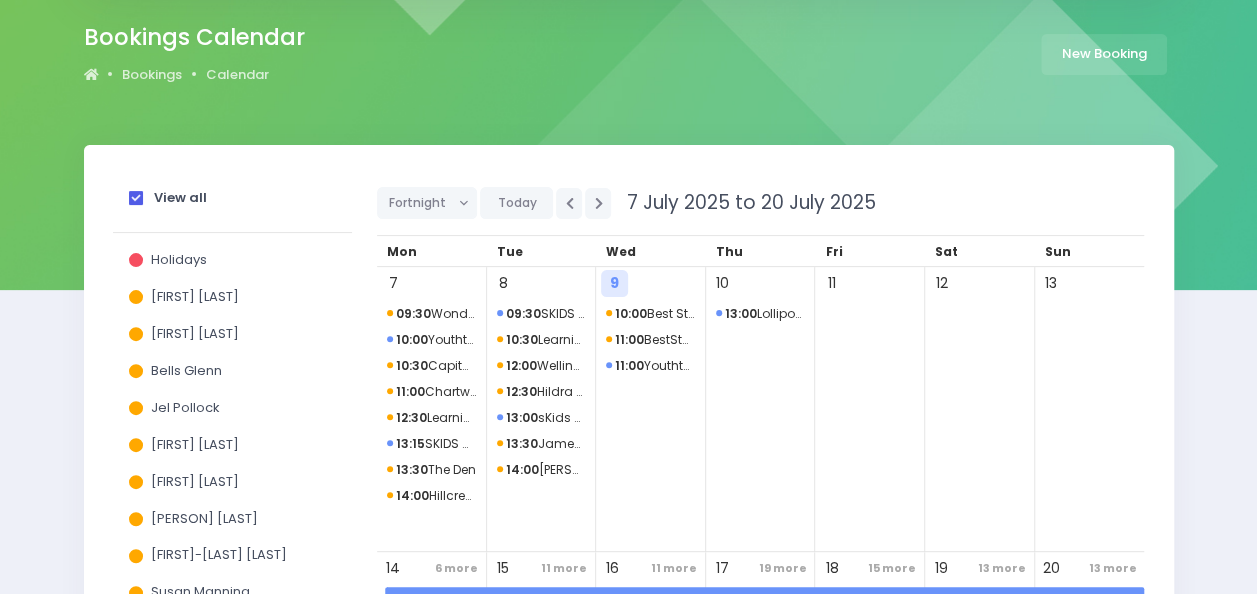 scroll, scrollTop: 168, scrollLeft: 0, axis: vertical 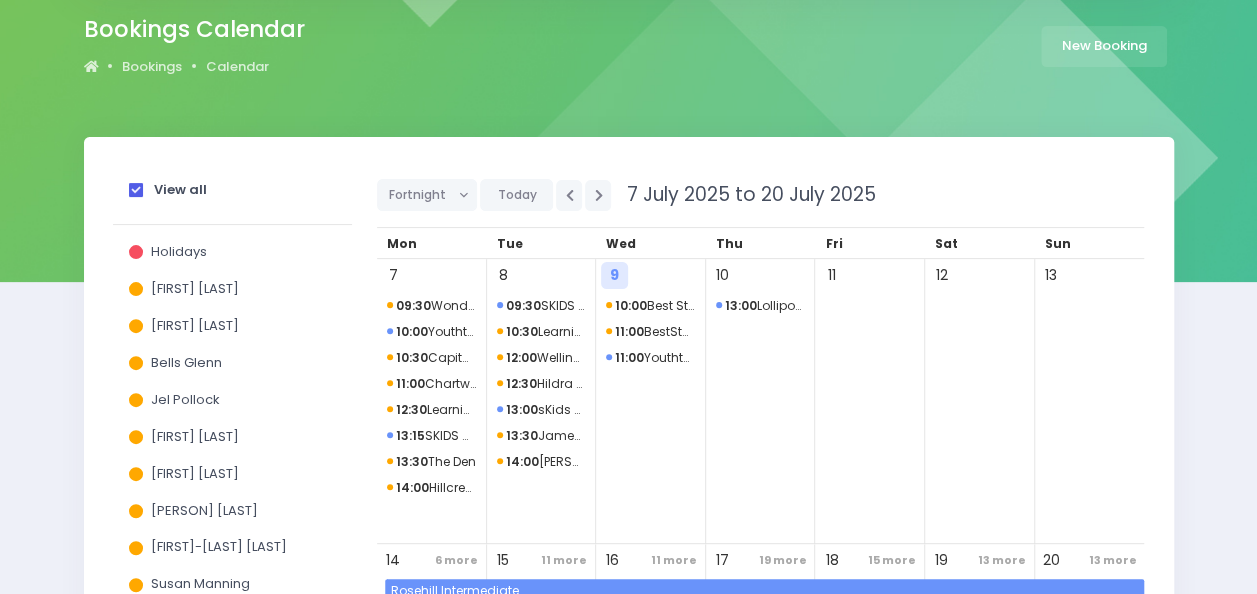 click at bounding box center (136, 190) 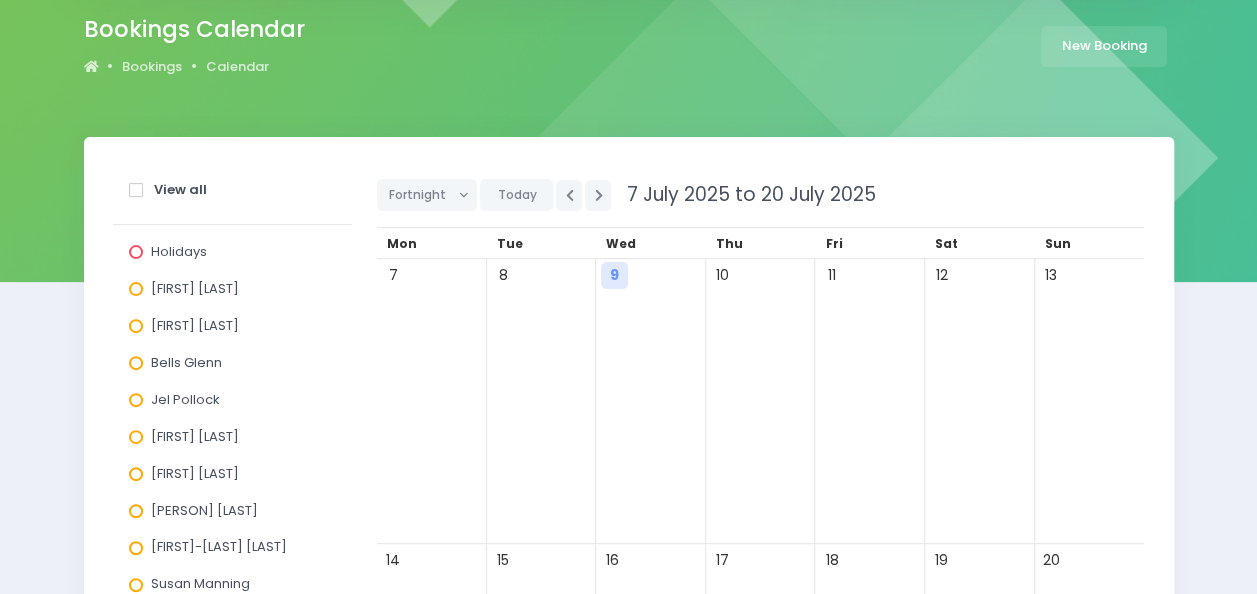 click at bounding box center [136, 252] 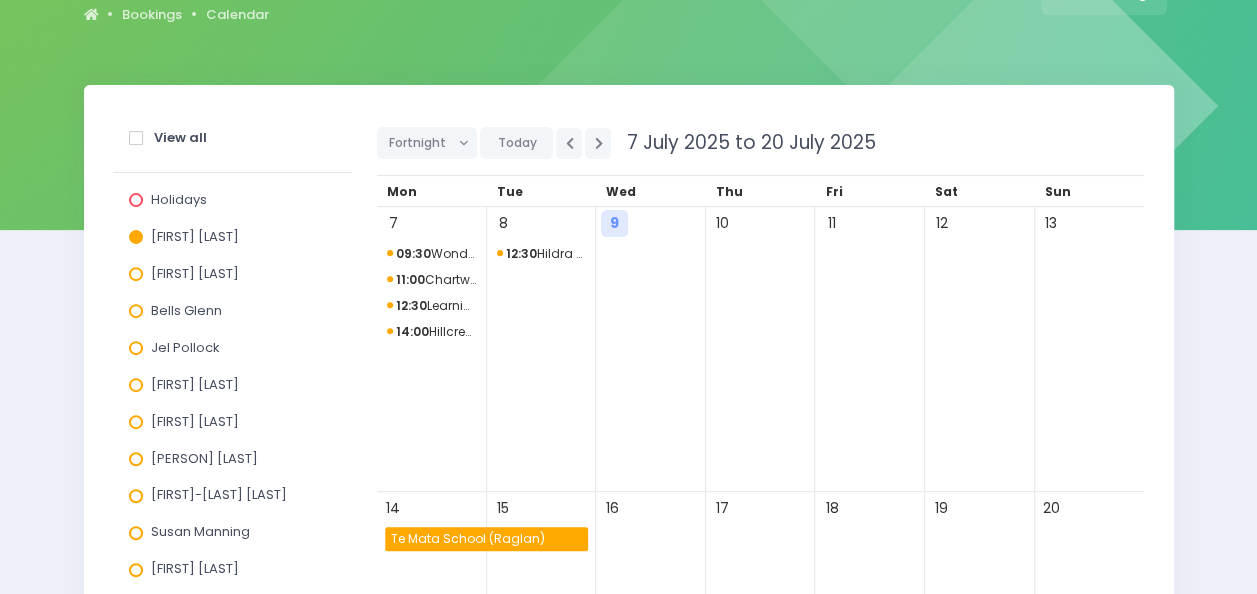 scroll, scrollTop: 225, scrollLeft: 0, axis: vertical 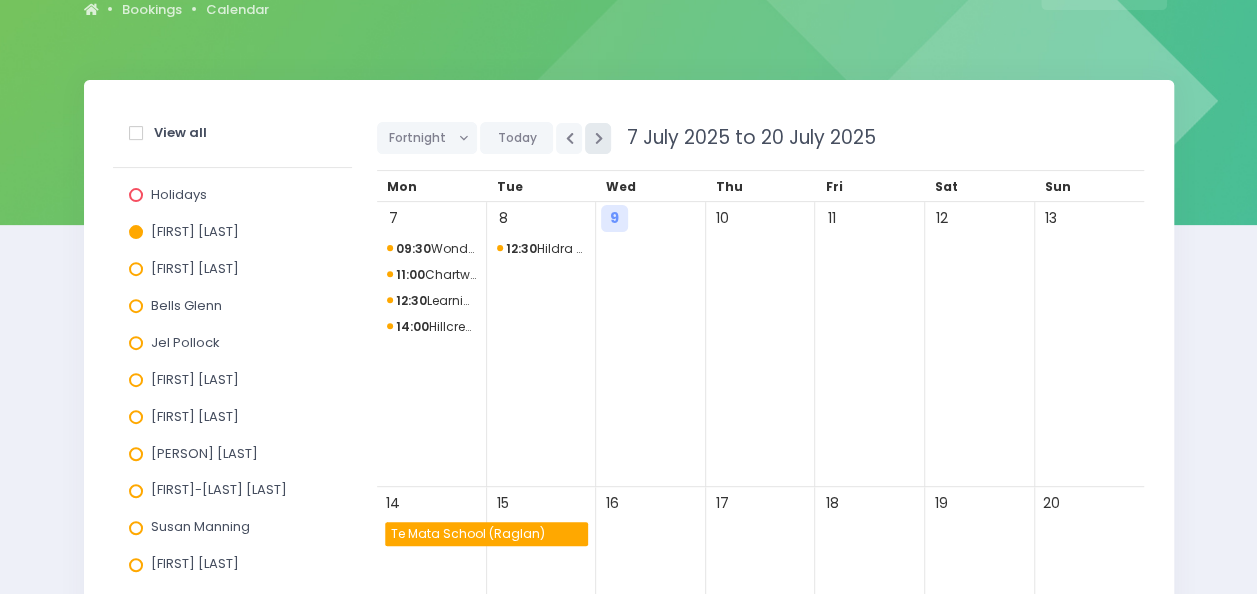 click at bounding box center (598, 138) 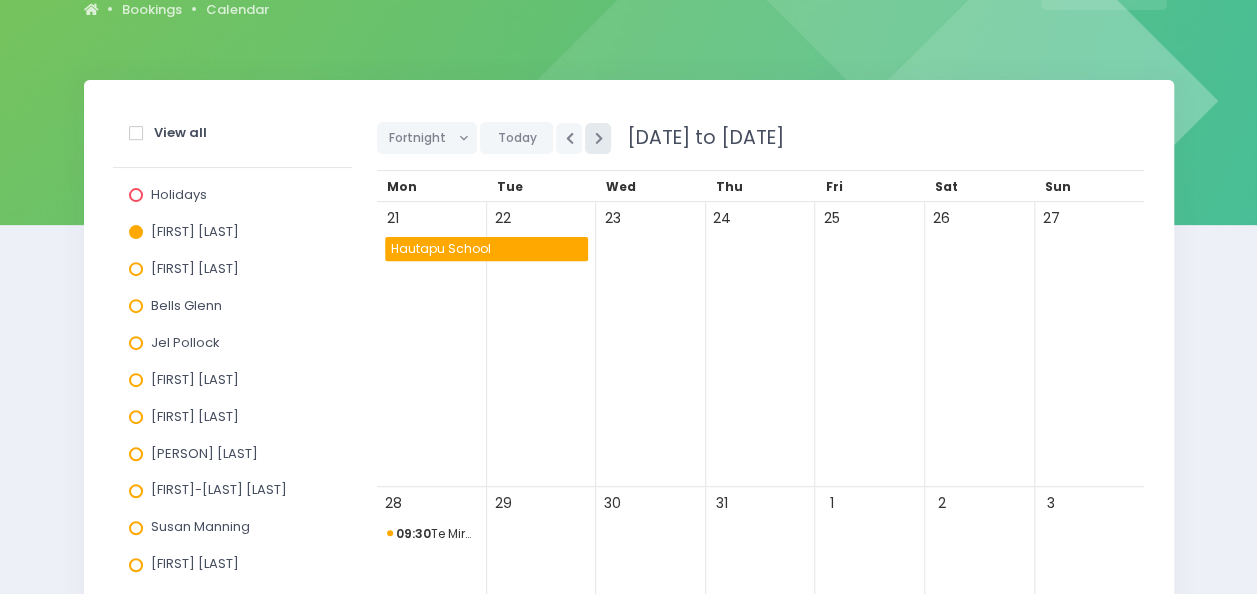 click at bounding box center [598, 138] 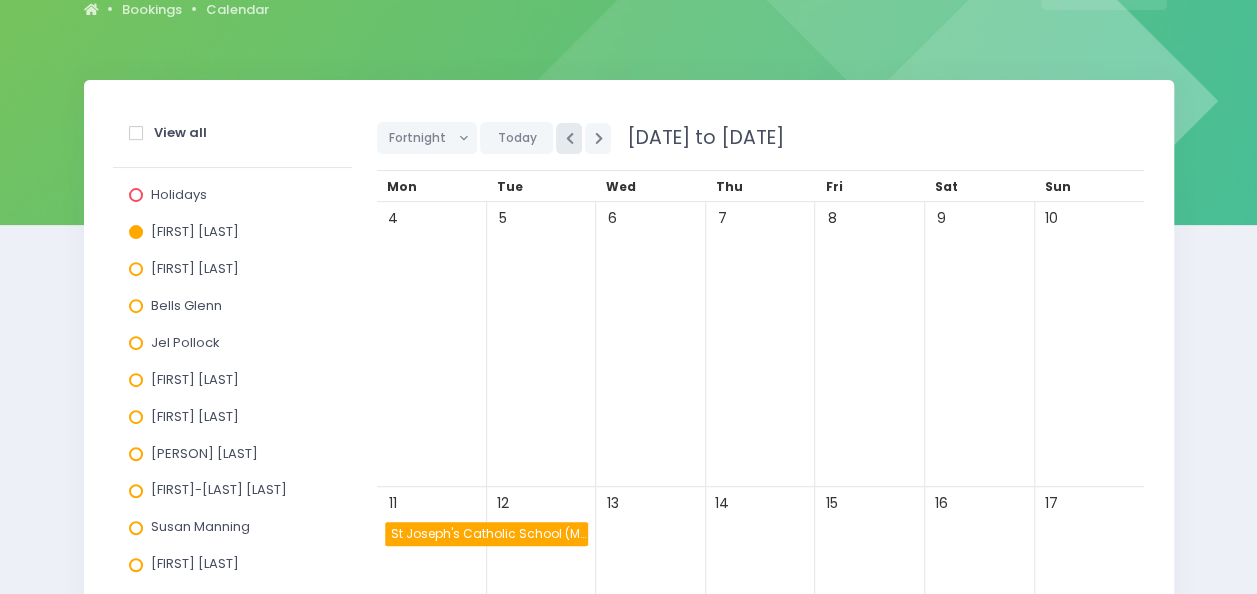 click at bounding box center [569, 138] 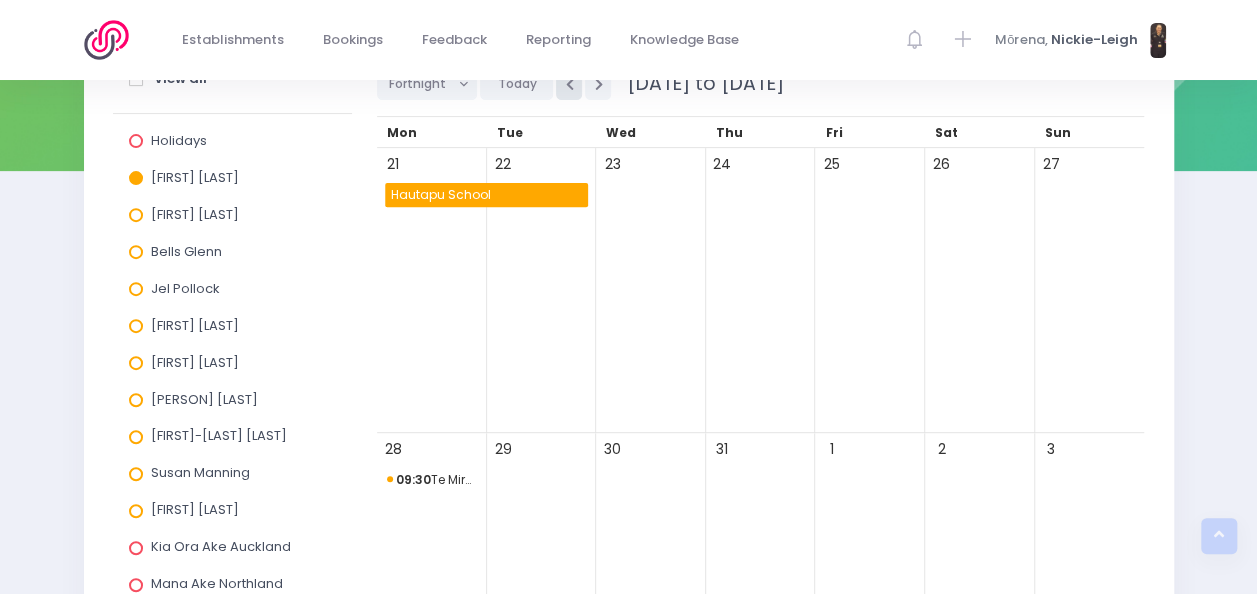 scroll, scrollTop: 239, scrollLeft: 0, axis: vertical 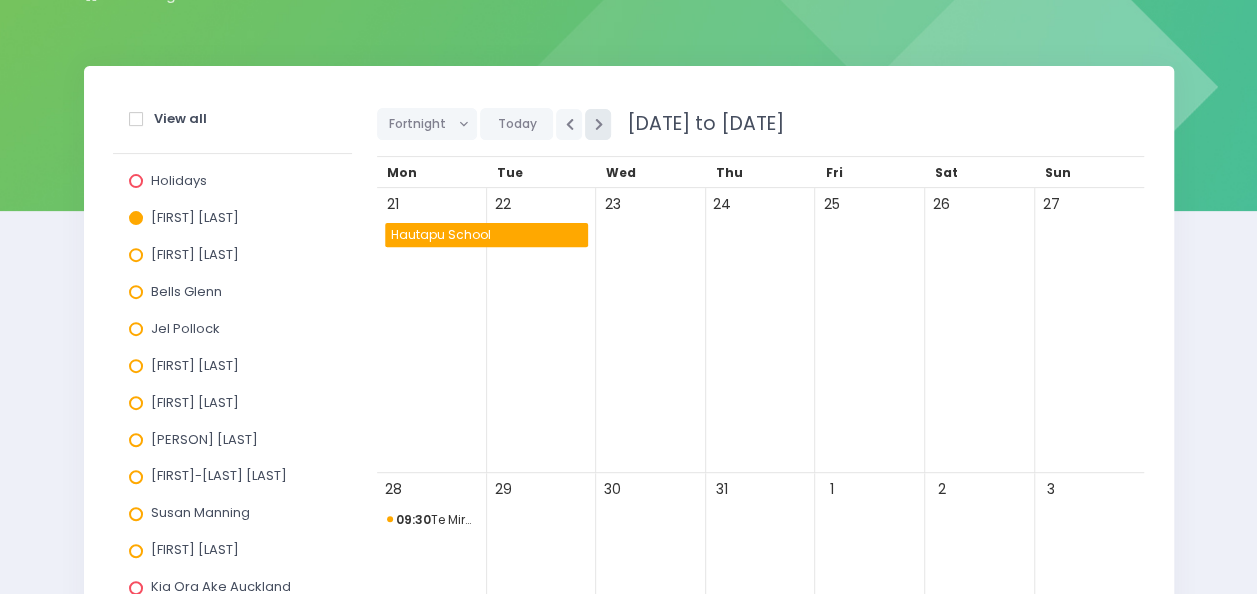 click at bounding box center (598, 124) 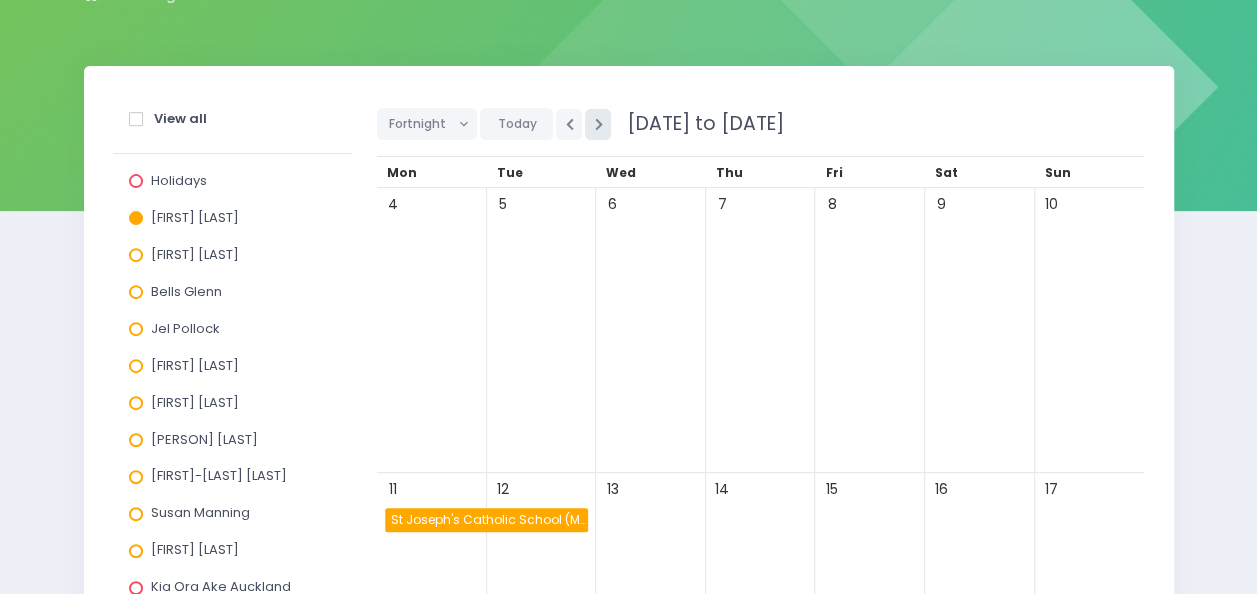 click at bounding box center [598, 124] 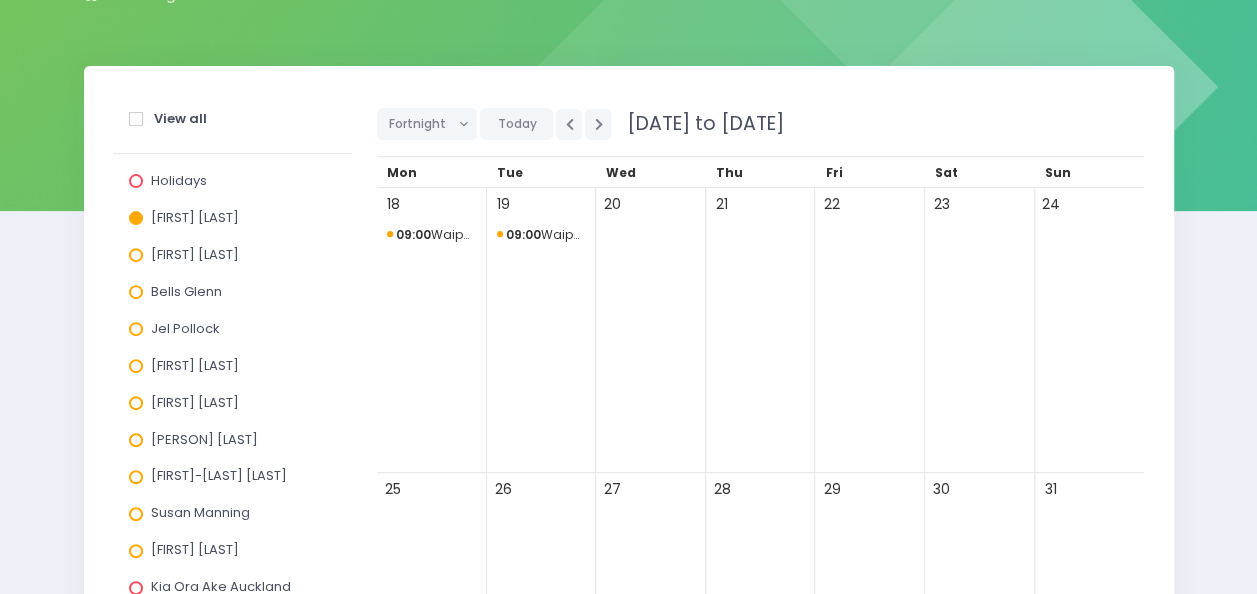 click on "09:00  Waipa School" at bounding box center (542, 235) 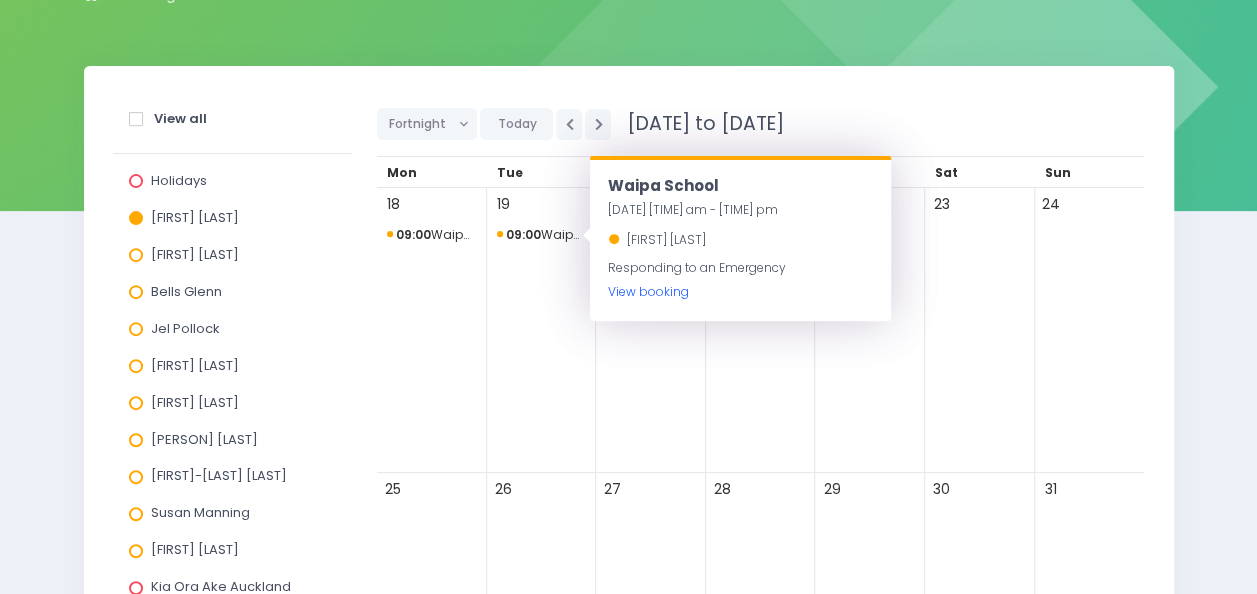 click on "View booking" at bounding box center (648, 291) 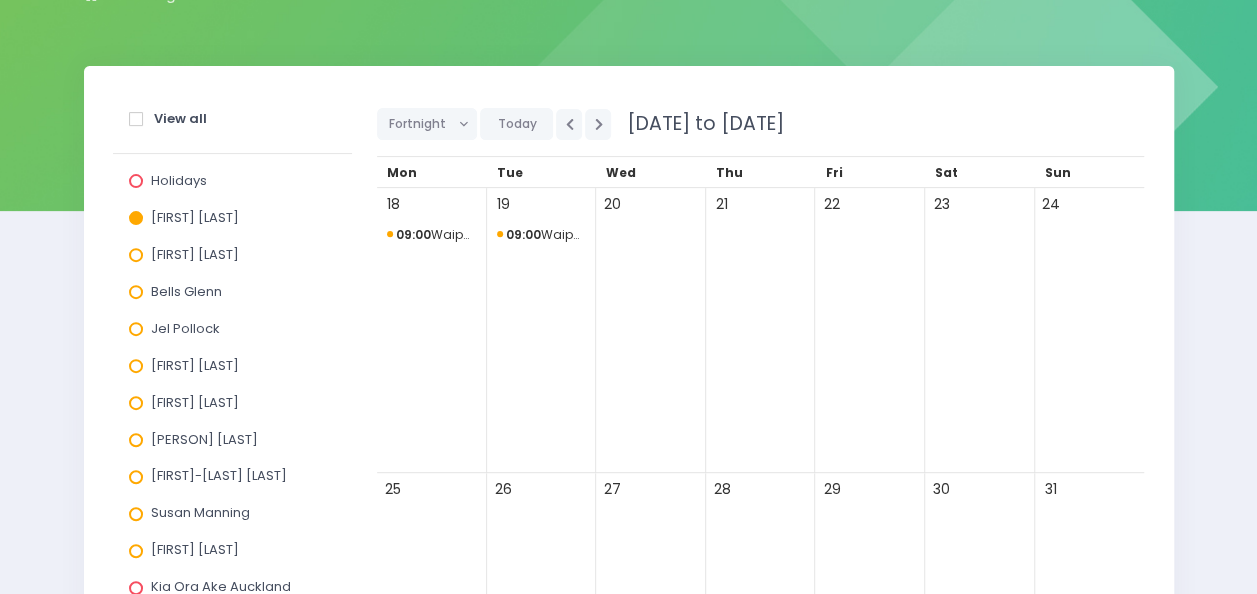 click on "09:00" at bounding box center [413, 234] 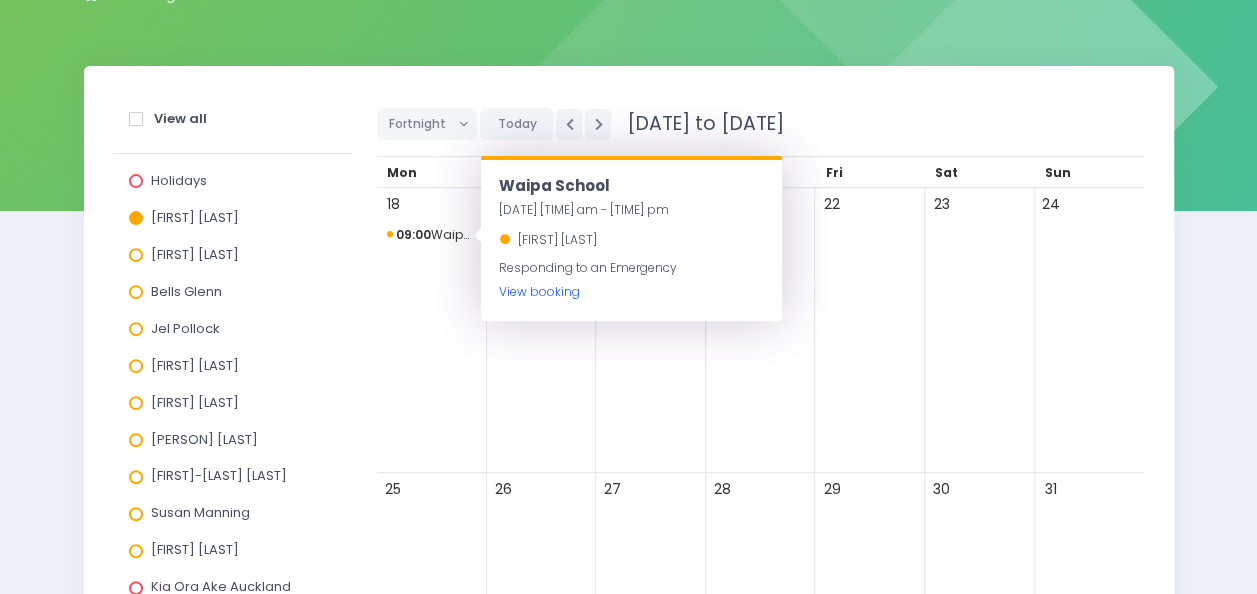 click on "View booking" at bounding box center [539, 291] 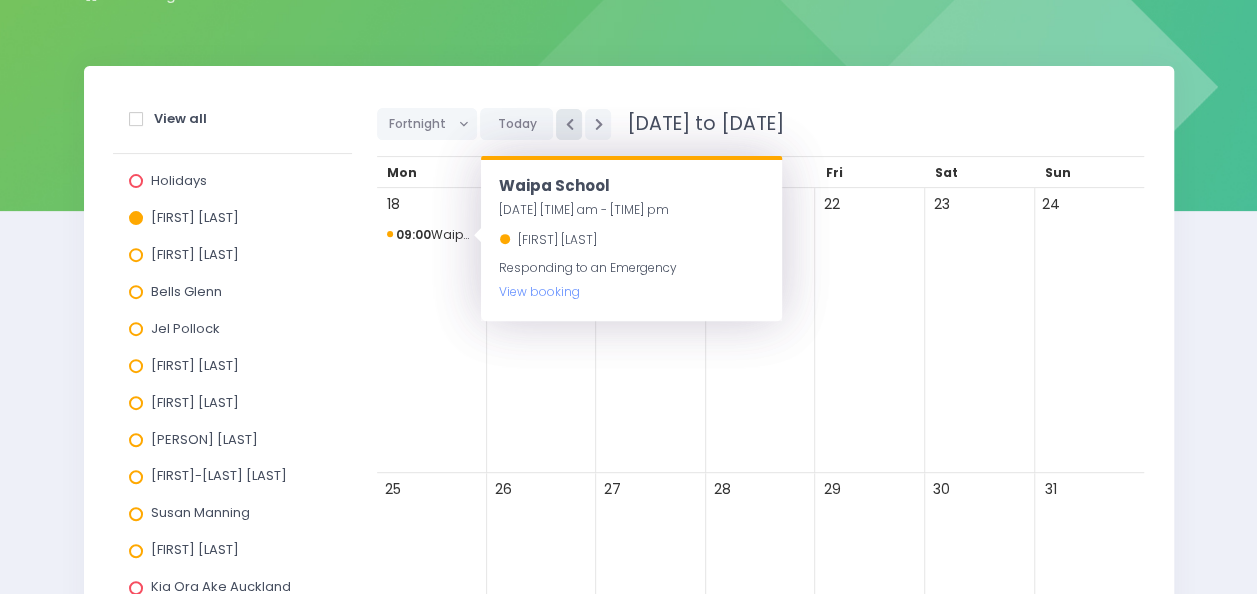 click at bounding box center [569, 124] 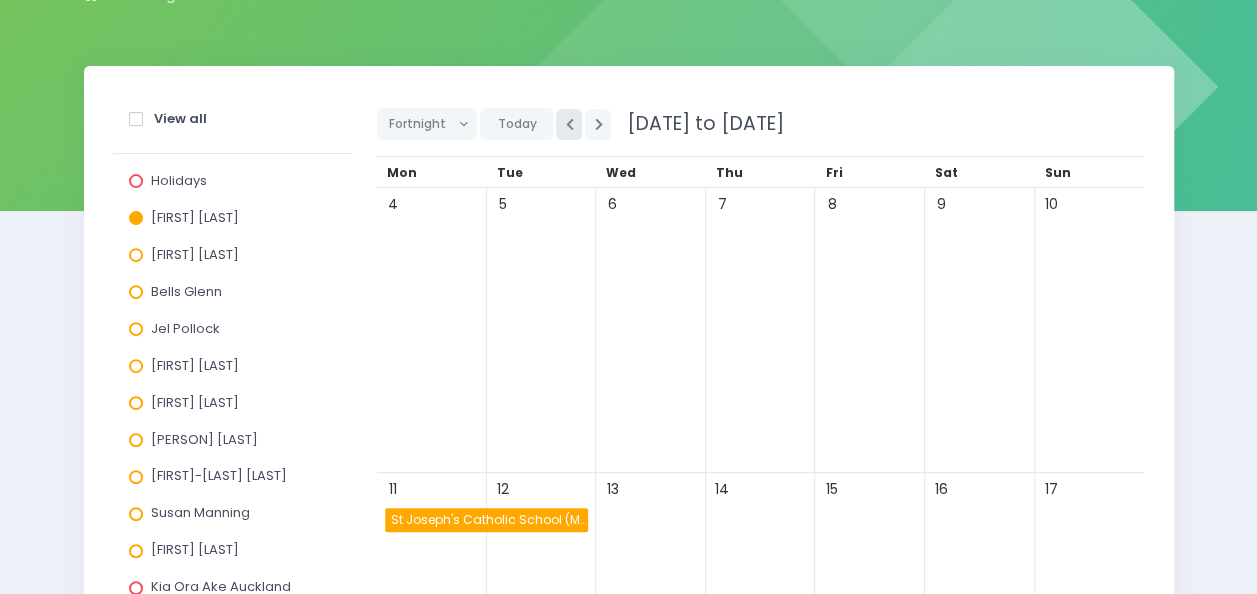 click at bounding box center (569, 124) 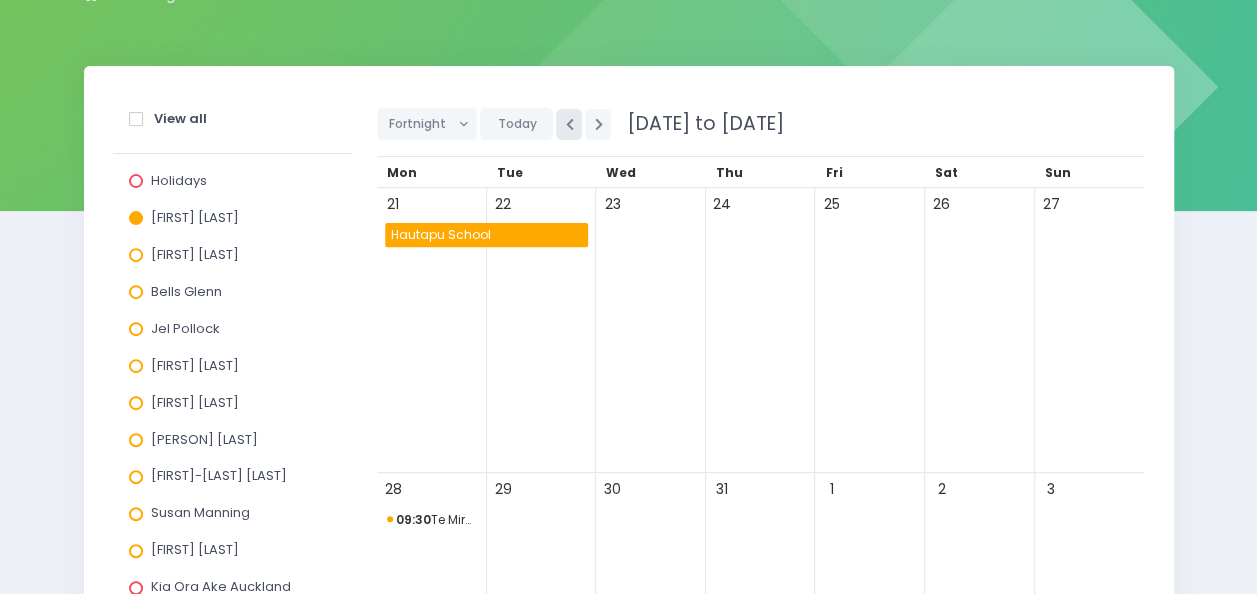 click at bounding box center (569, 124) 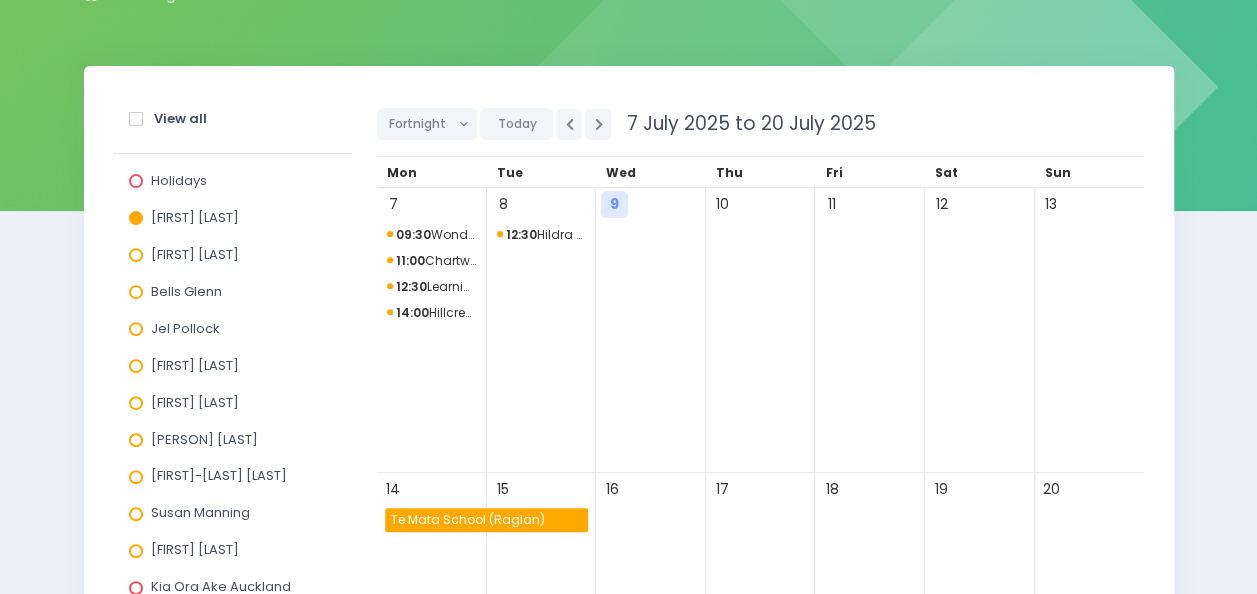 click on "Te Mata School (Raglan)" at bounding box center [488, 520] 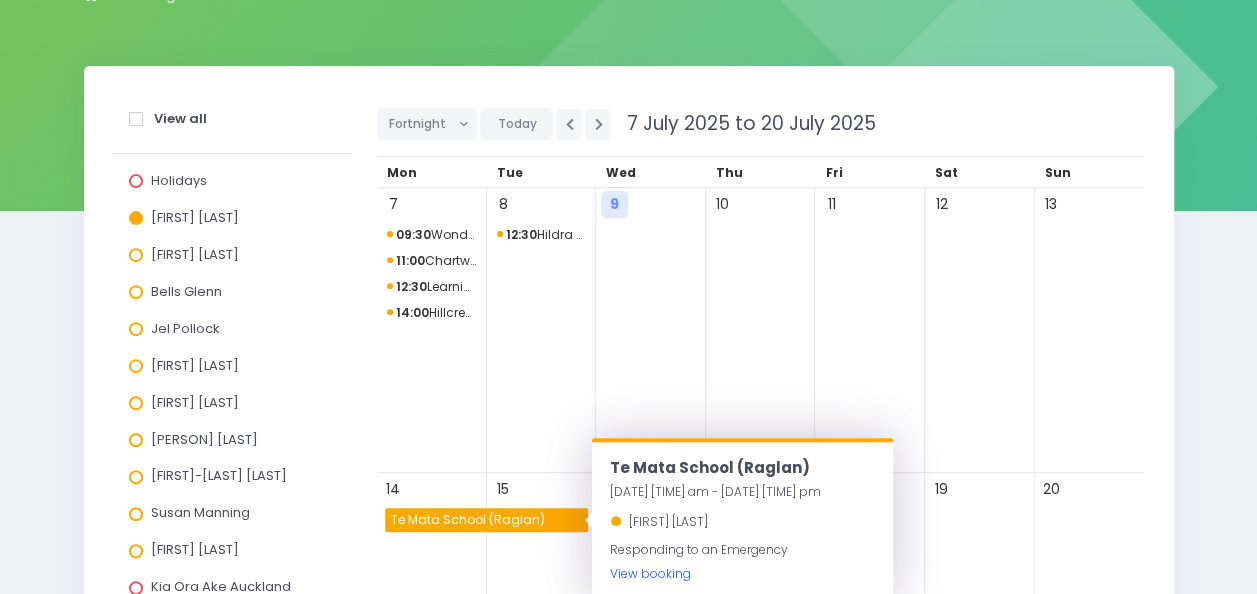 click on "View booking" at bounding box center (650, 573) 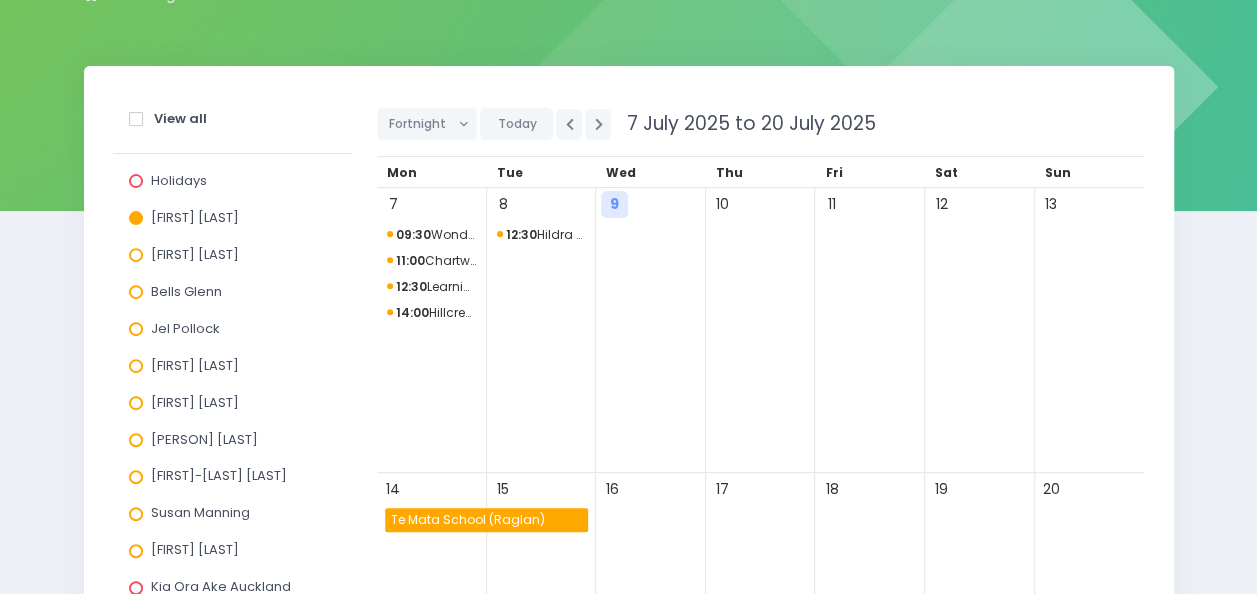 click at bounding box center [136, 119] 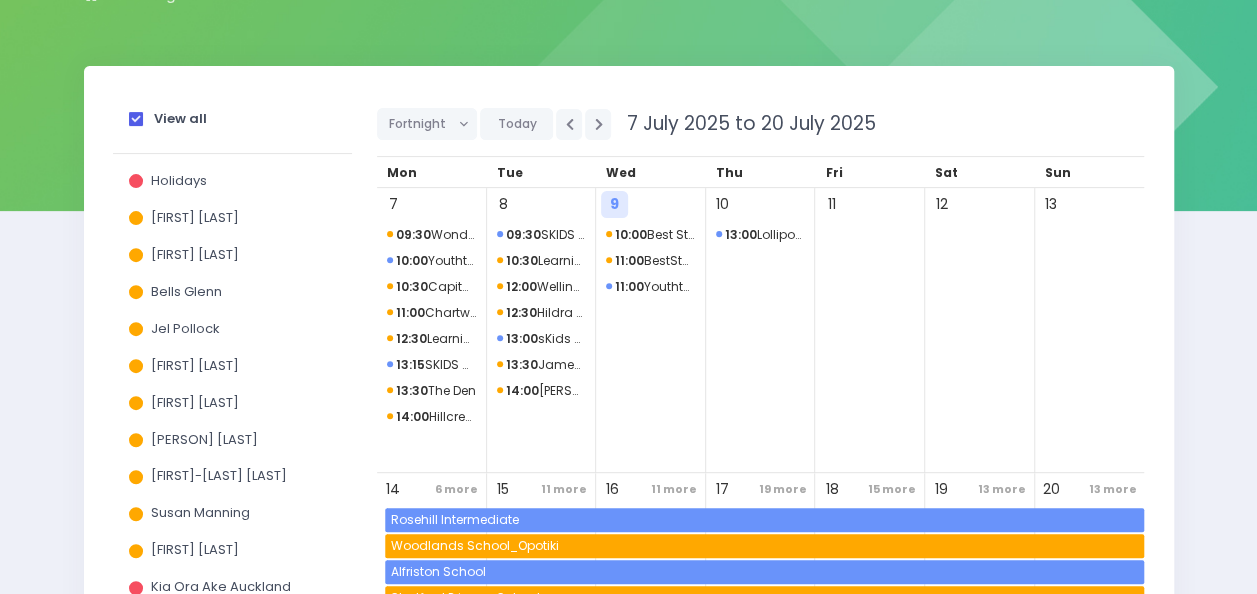 click at bounding box center (136, 119) 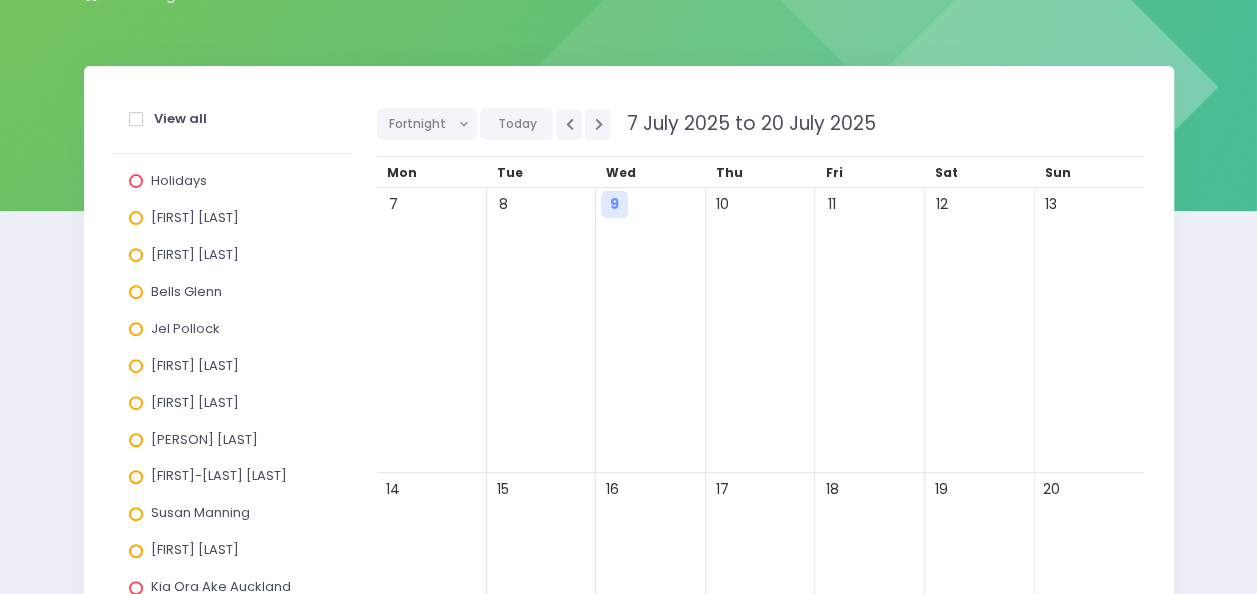 click on "[FIRST]-[LAST] [LAST]" at bounding box center (179, 180) 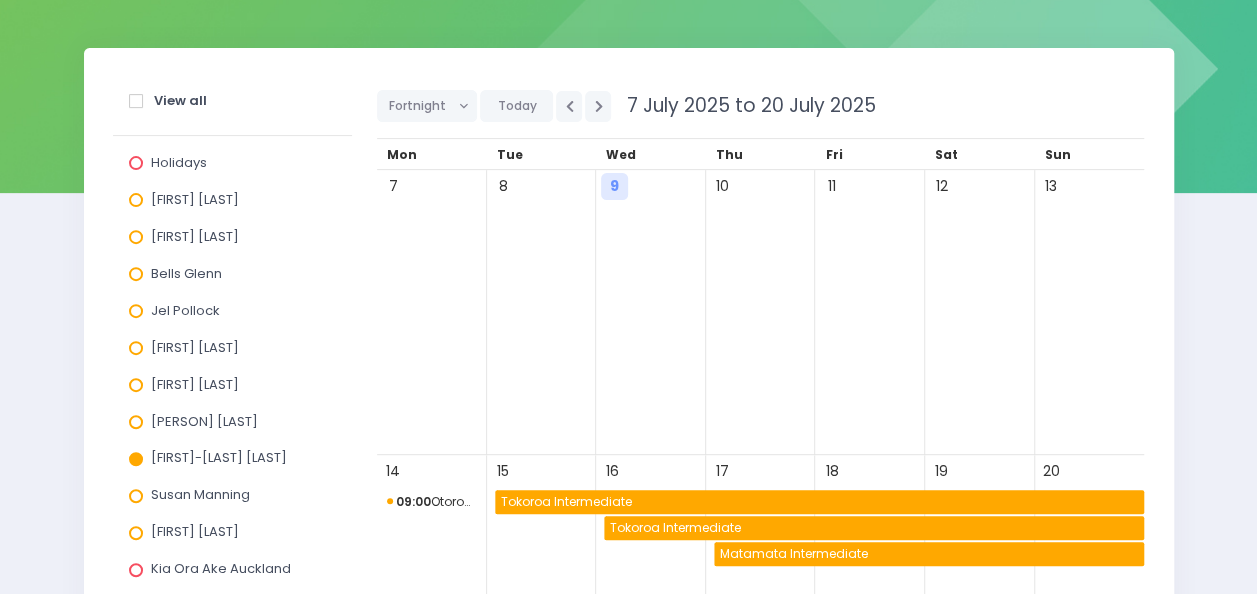 scroll, scrollTop: 236, scrollLeft: 0, axis: vertical 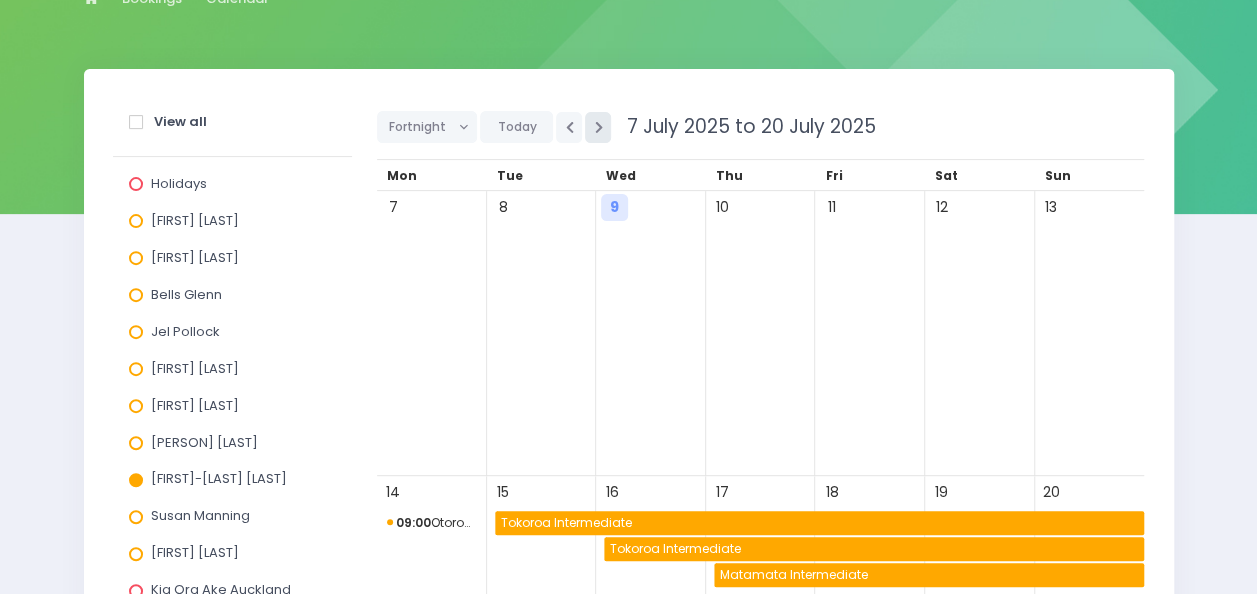 click at bounding box center [598, 127] 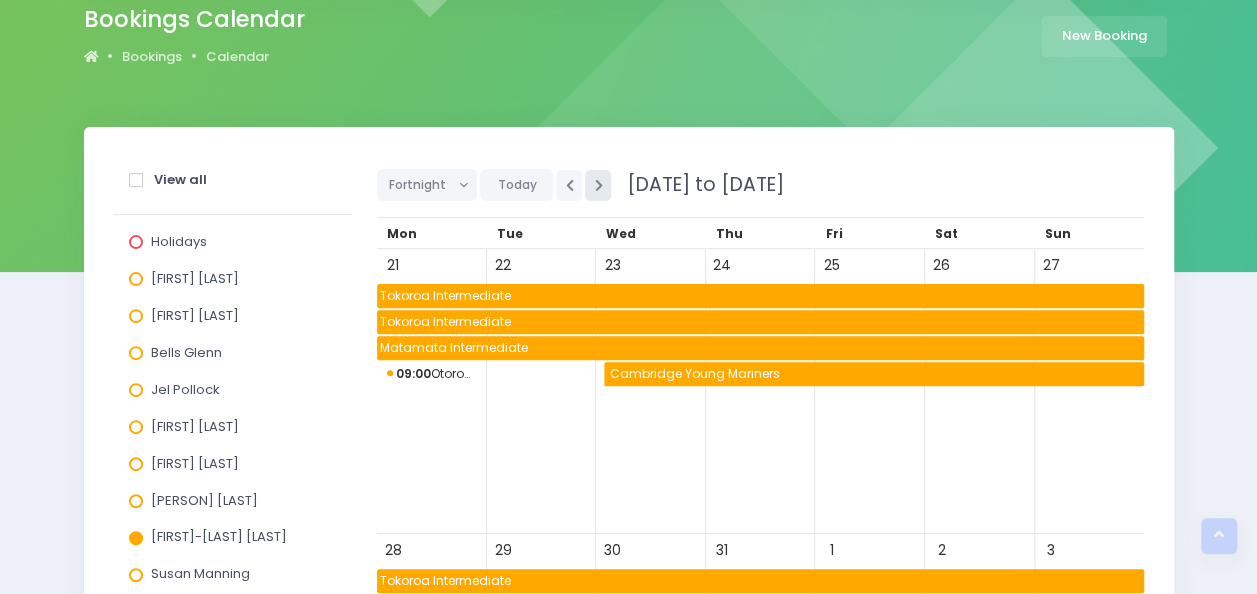scroll, scrollTop: 176, scrollLeft: 0, axis: vertical 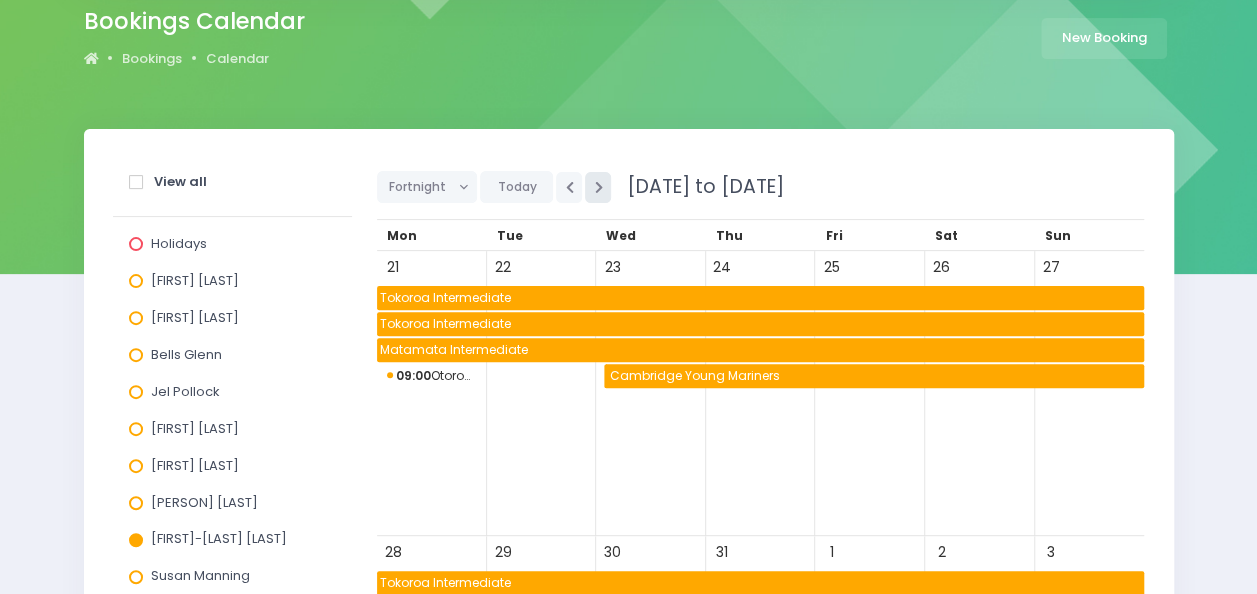 click at bounding box center [598, 187] 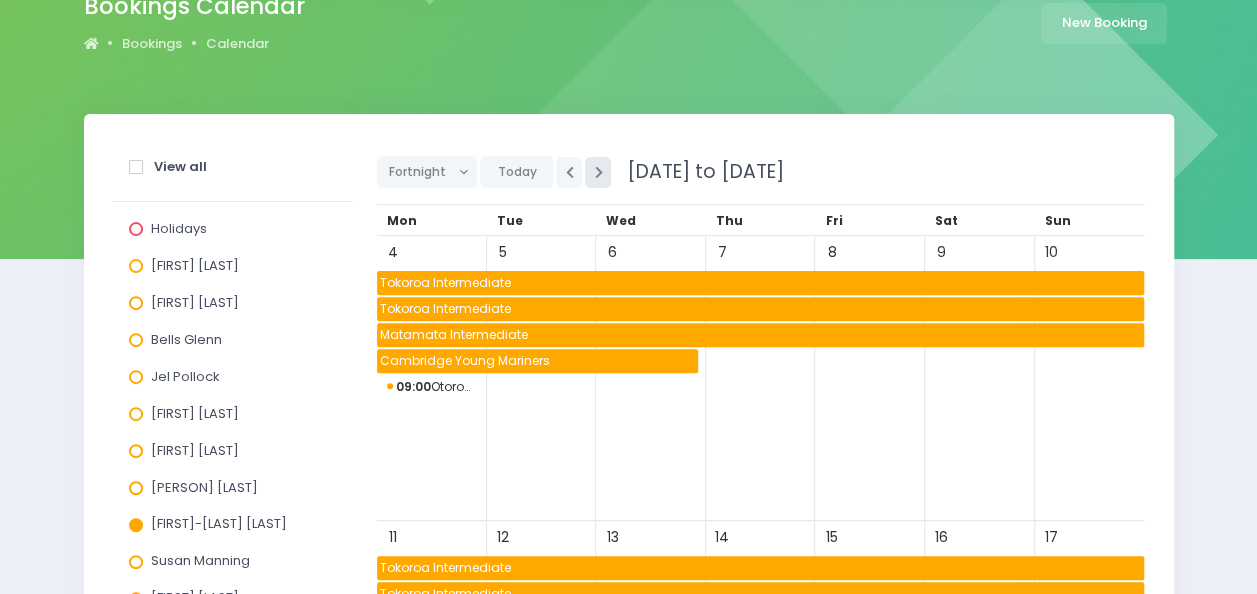 scroll, scrollTop: 187, scrollLeft: 0, axis: vertical 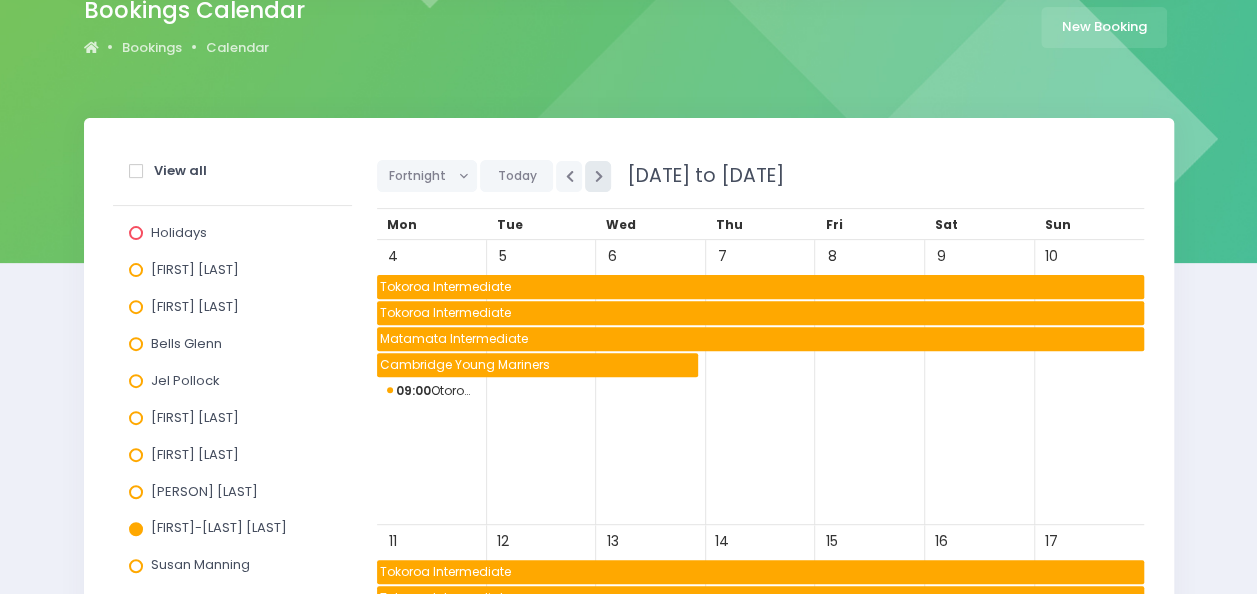 click at bounding box center (598, 176) 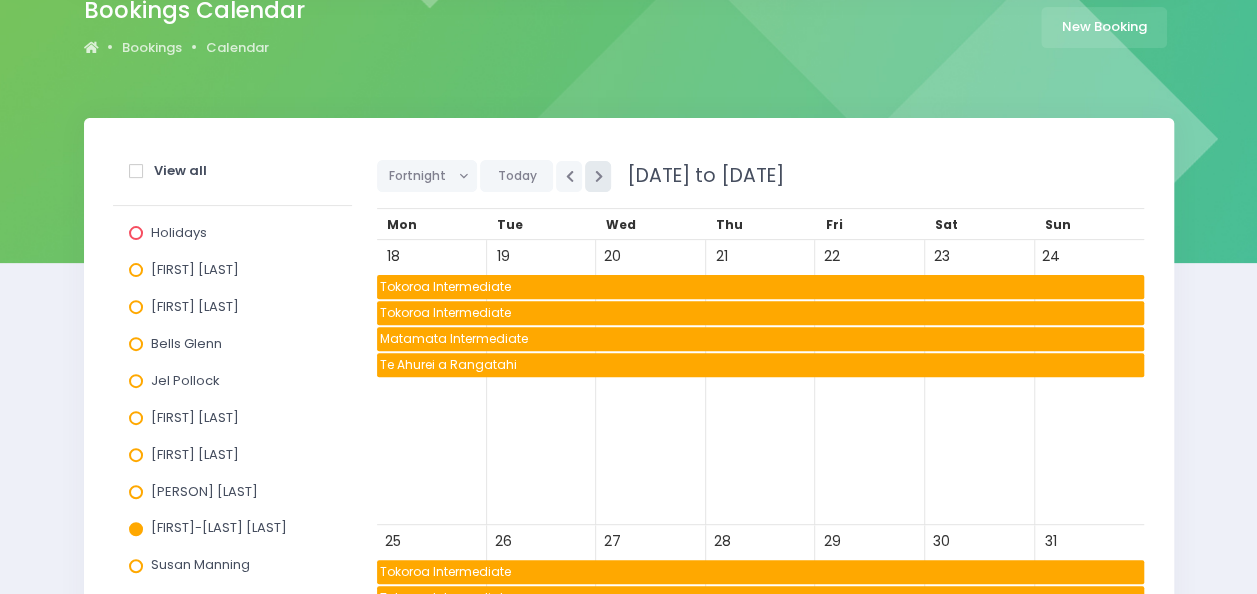 click at bounding box center [598, 176] 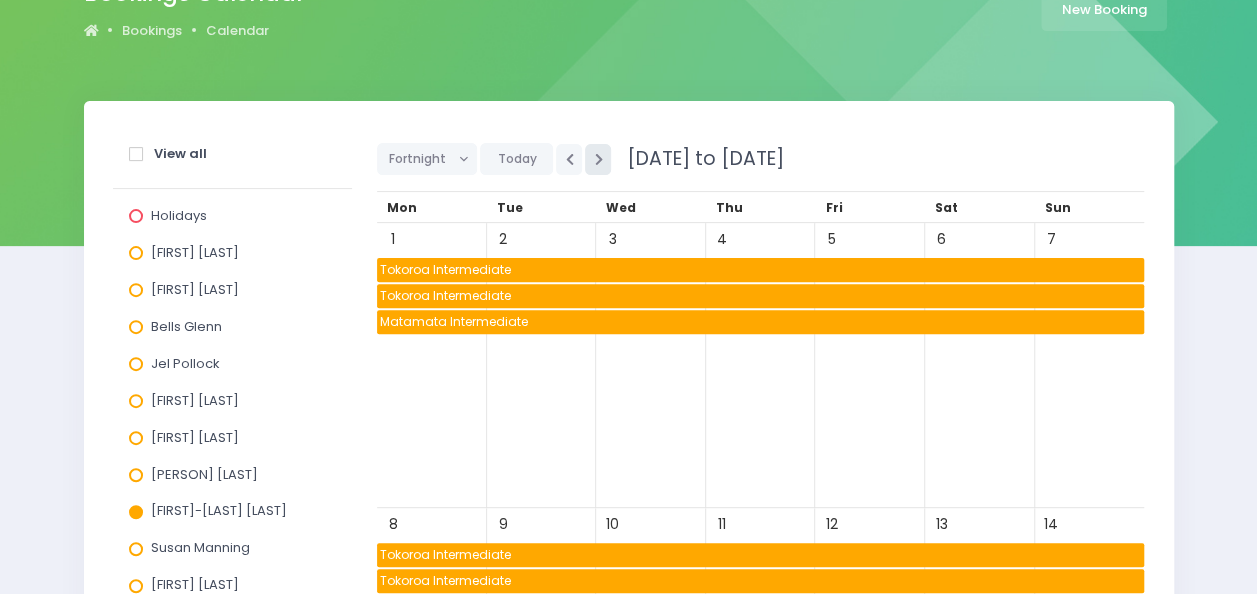 scroll, scrollTop: 205, scrollLeft: 0, axis: vertical 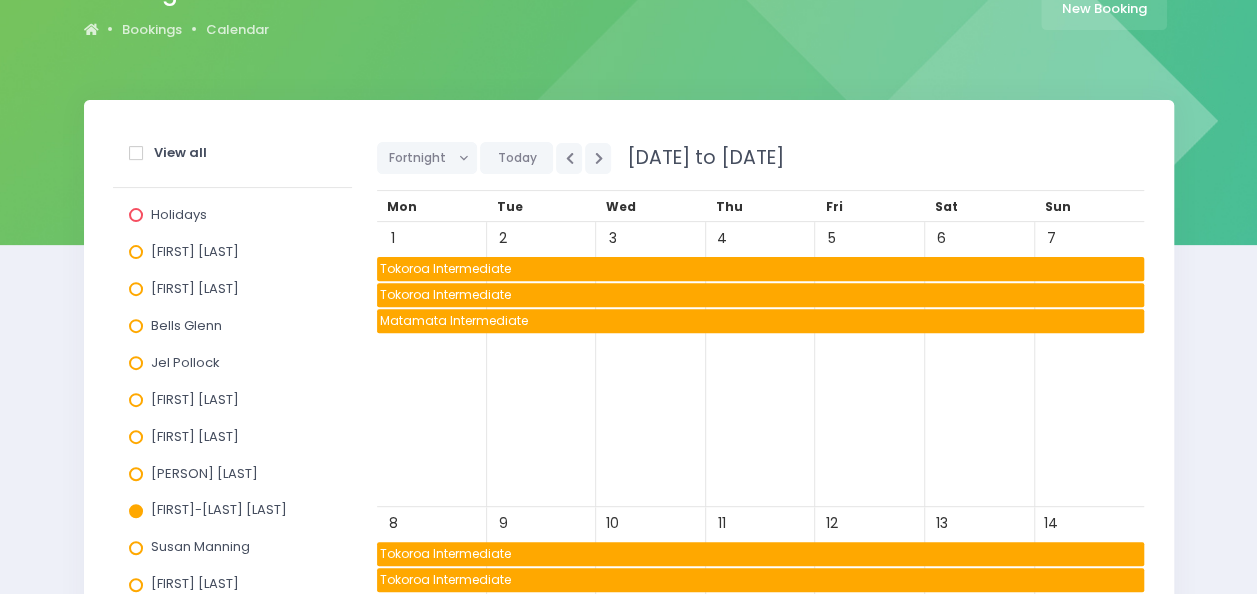 click on "1" at bounding box center (432, 364) 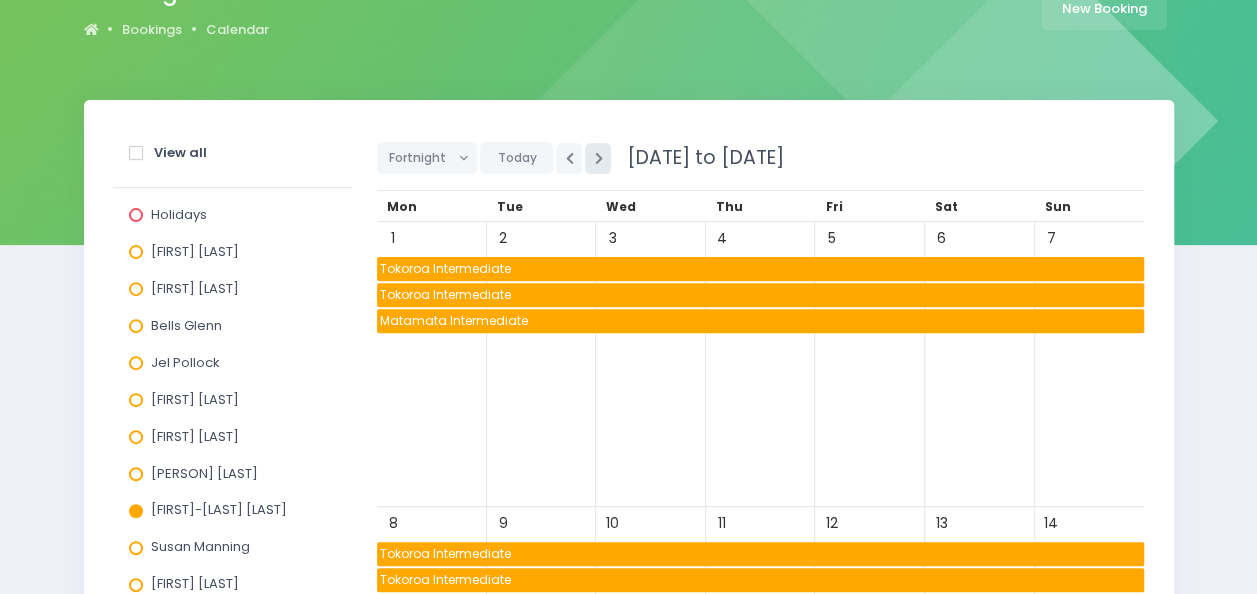click at bounding box center [598, 158] 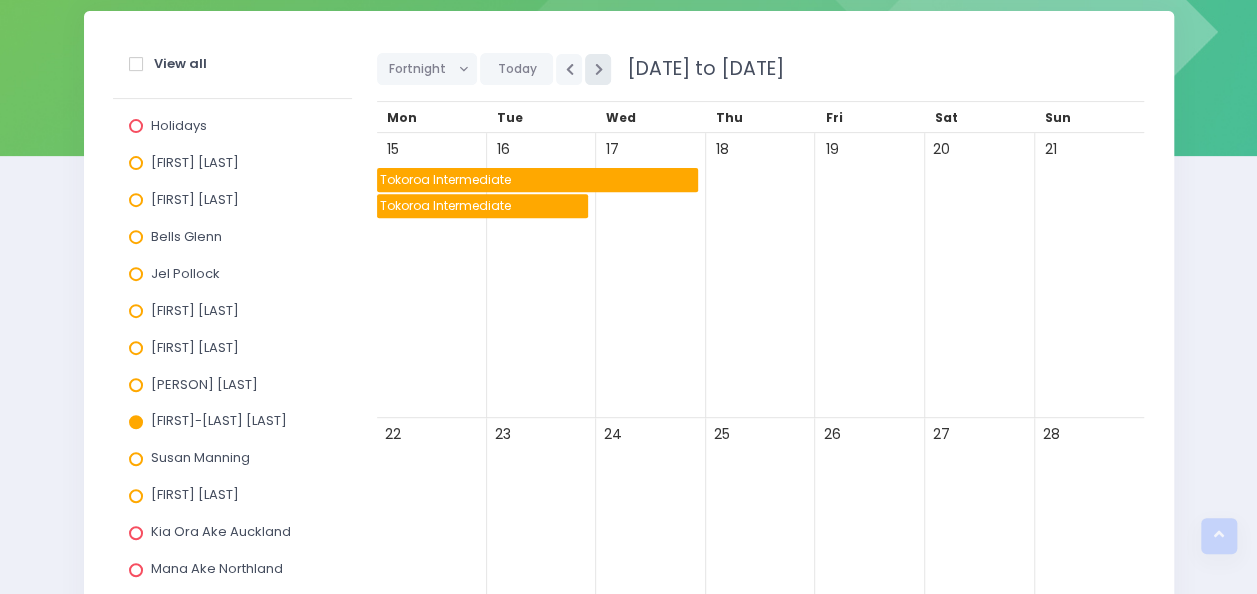 scroll, scrollTop: 290, scrollLeft: 0, axis: vertical 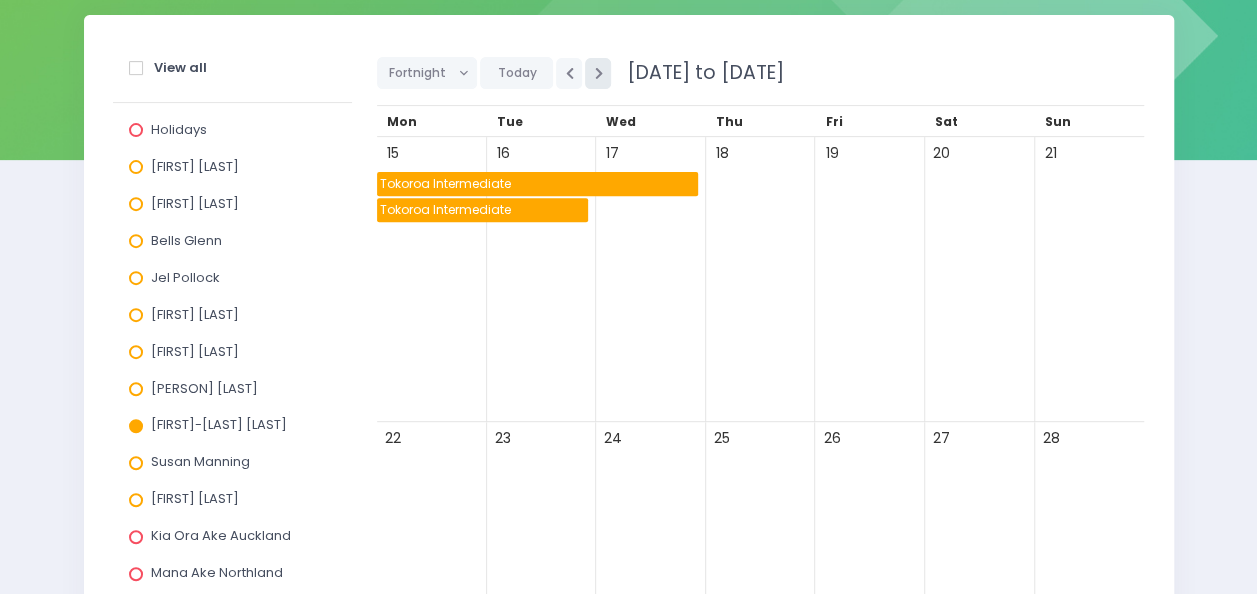 click at bounding box center [598, 73] 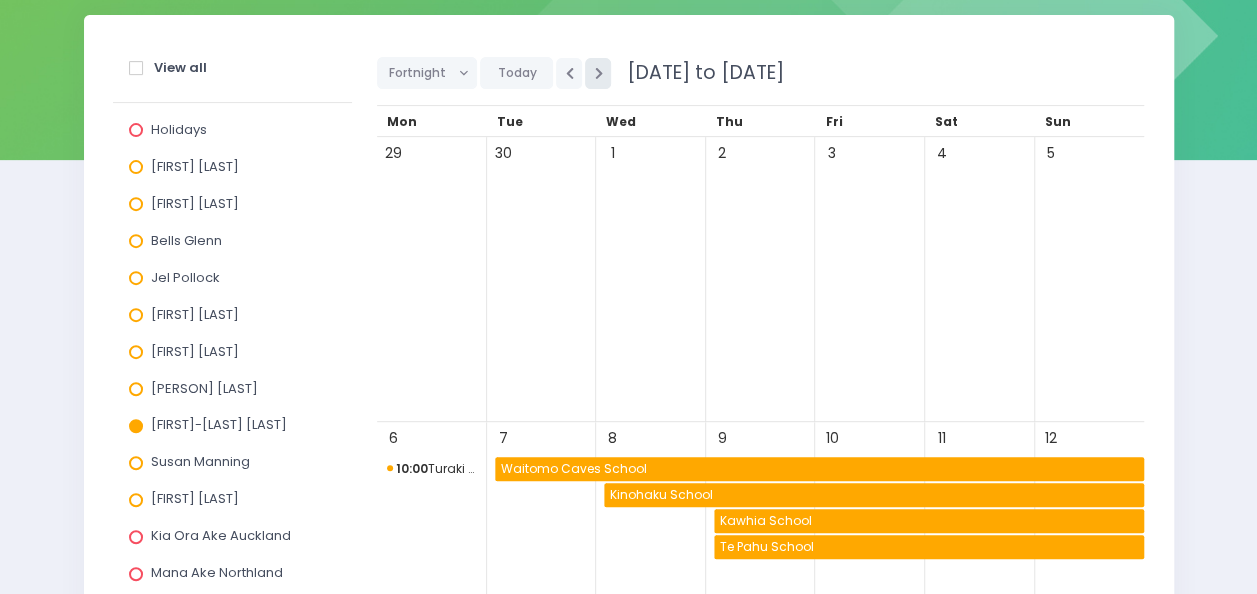 click at bounding box center (598, 73) 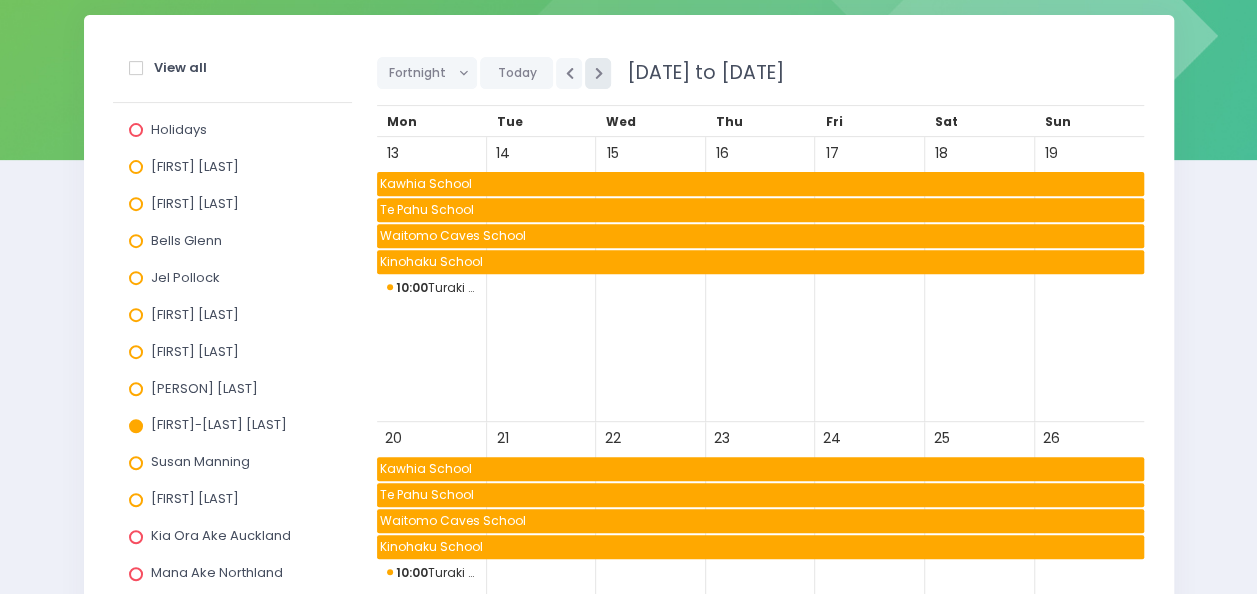 click at bounding box center [598, 73] 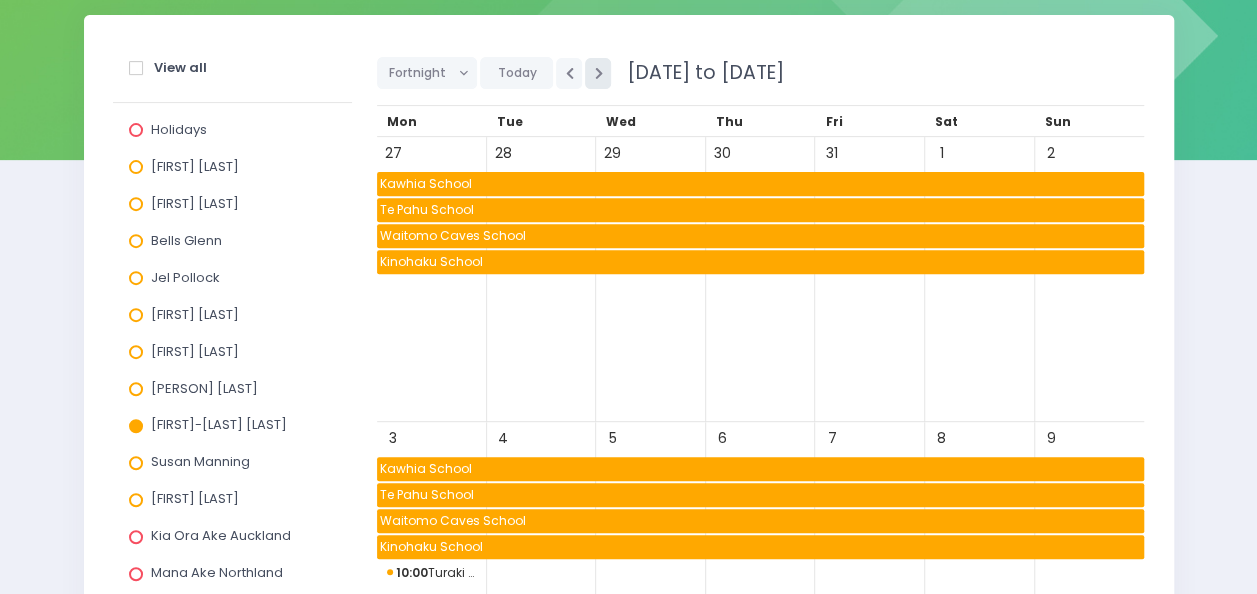 click at bounding box center [598, 73] 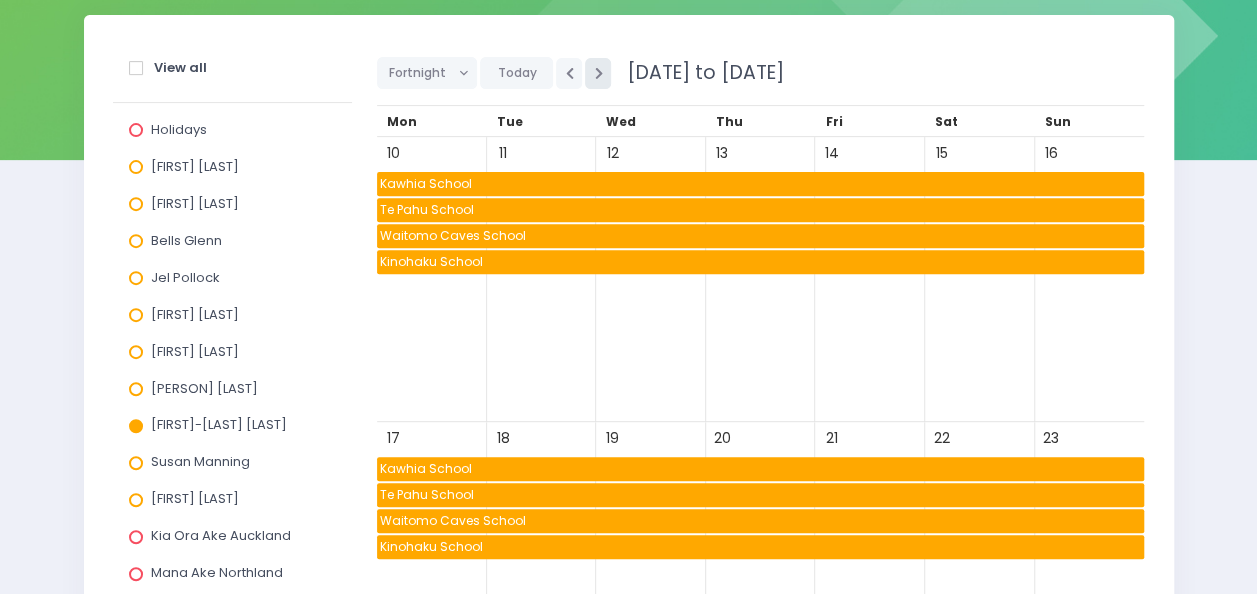 click at bounding box center [598, 73] 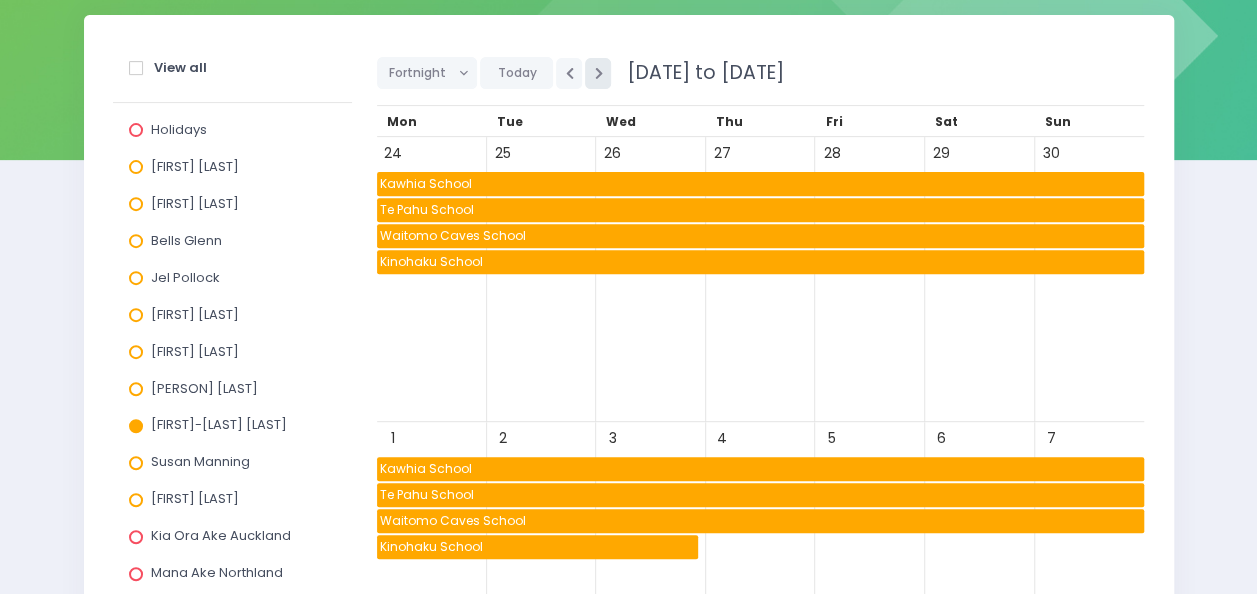 click at bounding box center [598, 73] 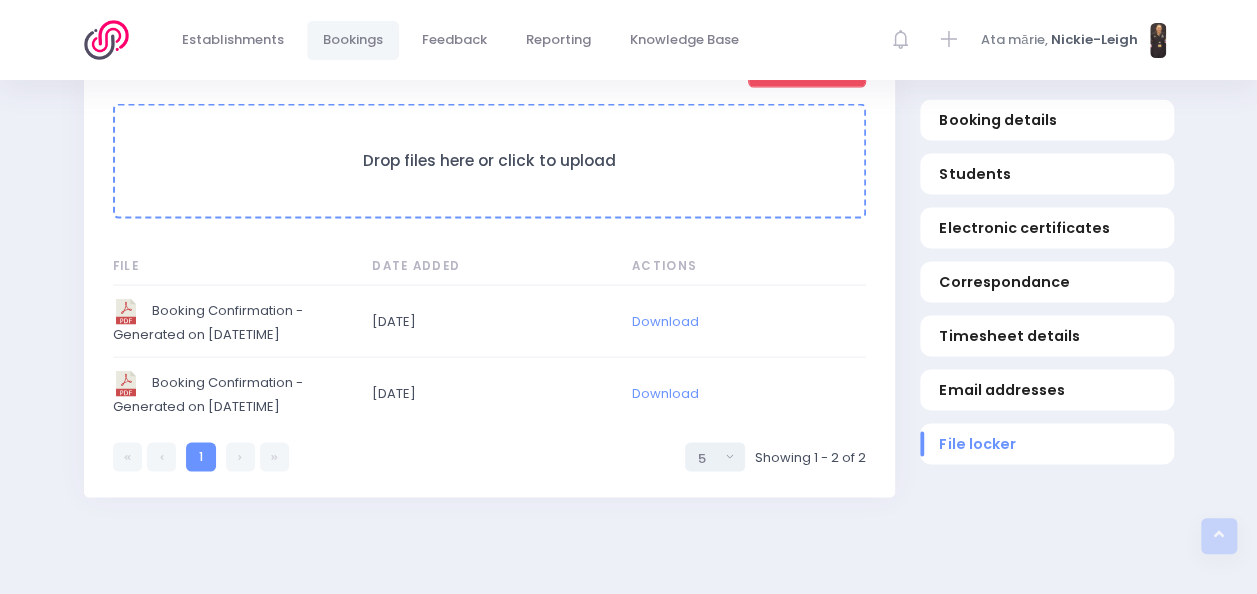 scroll, scrollTop: 1826, scrollLeft: 0, axis: vertical 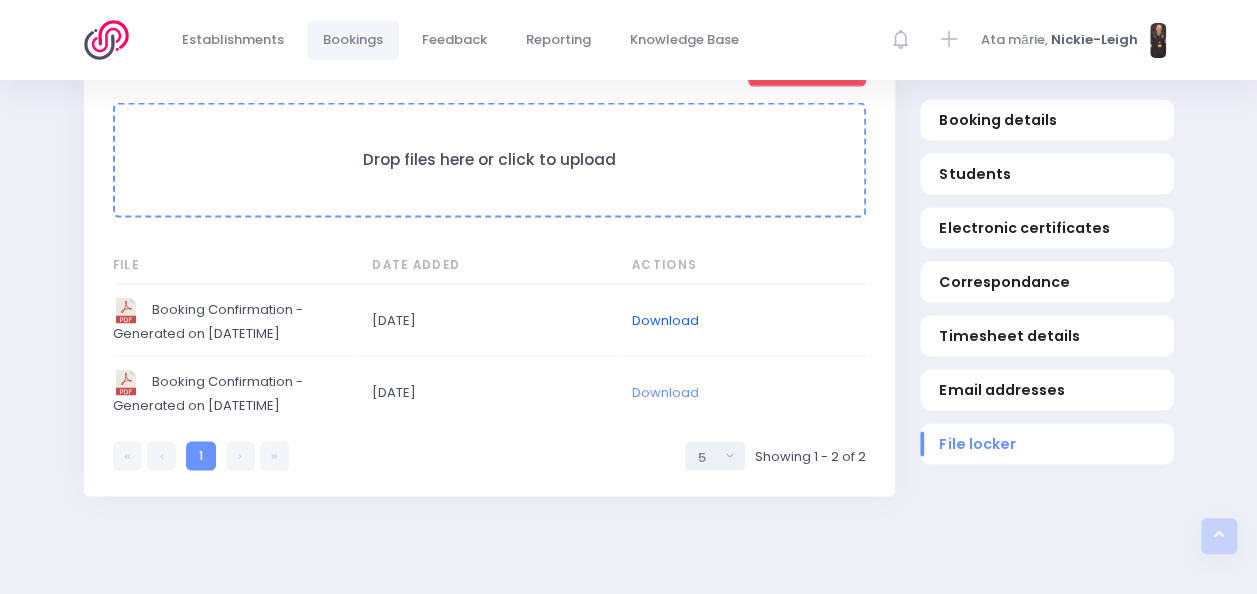 click on "Download" at bounding box center [665, 319] 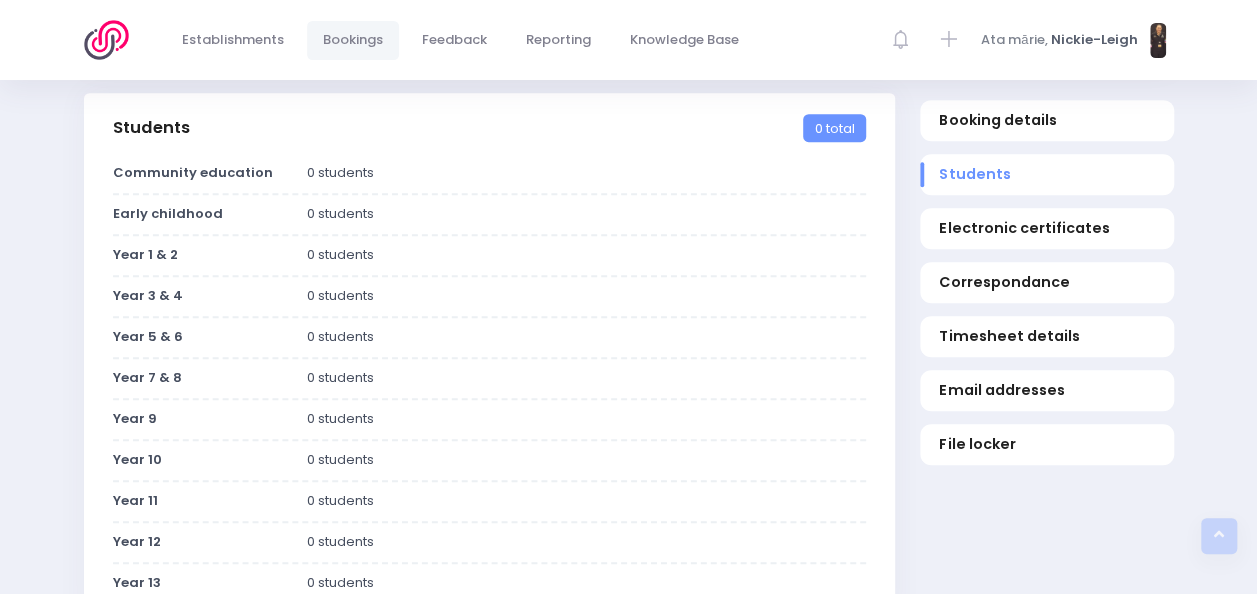 scroll, scrollTop: 0, scrollLeft: 0, axis: both 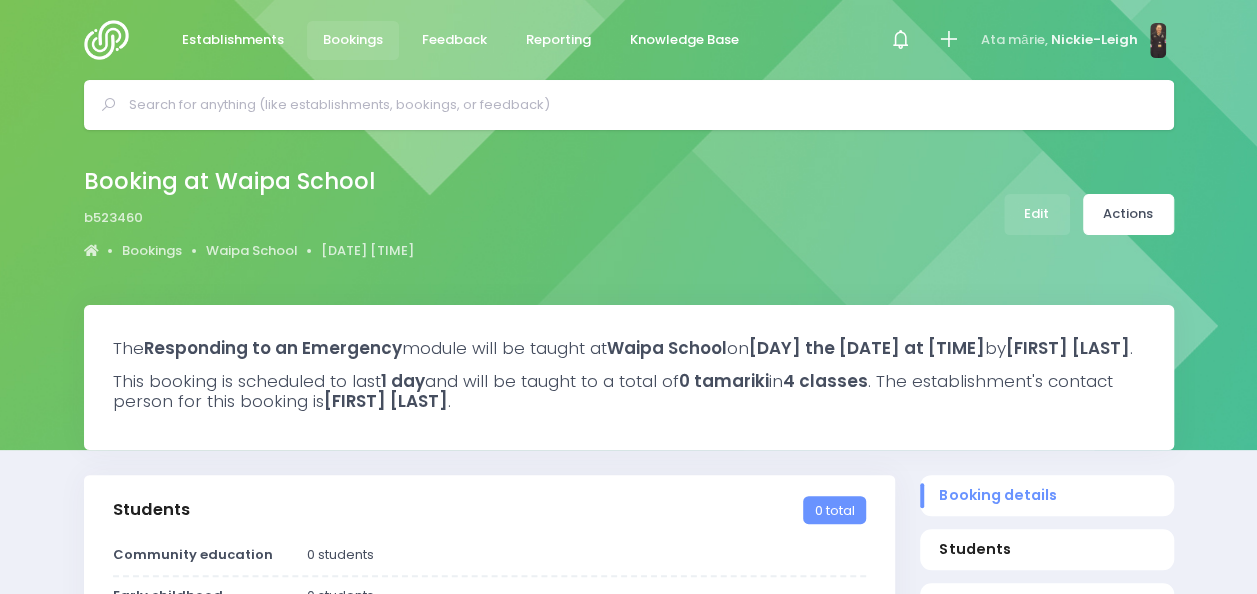 click at bounding box center (629, 105) 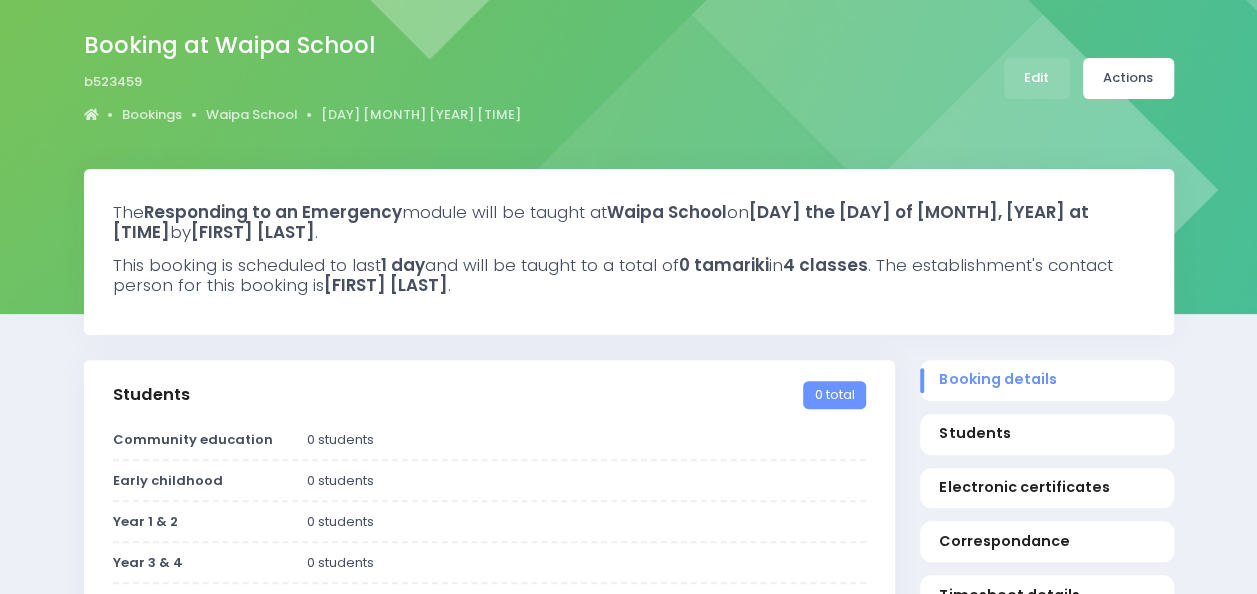 scroll, scrollTop: 0, scrollLeft: 0, axis: both 